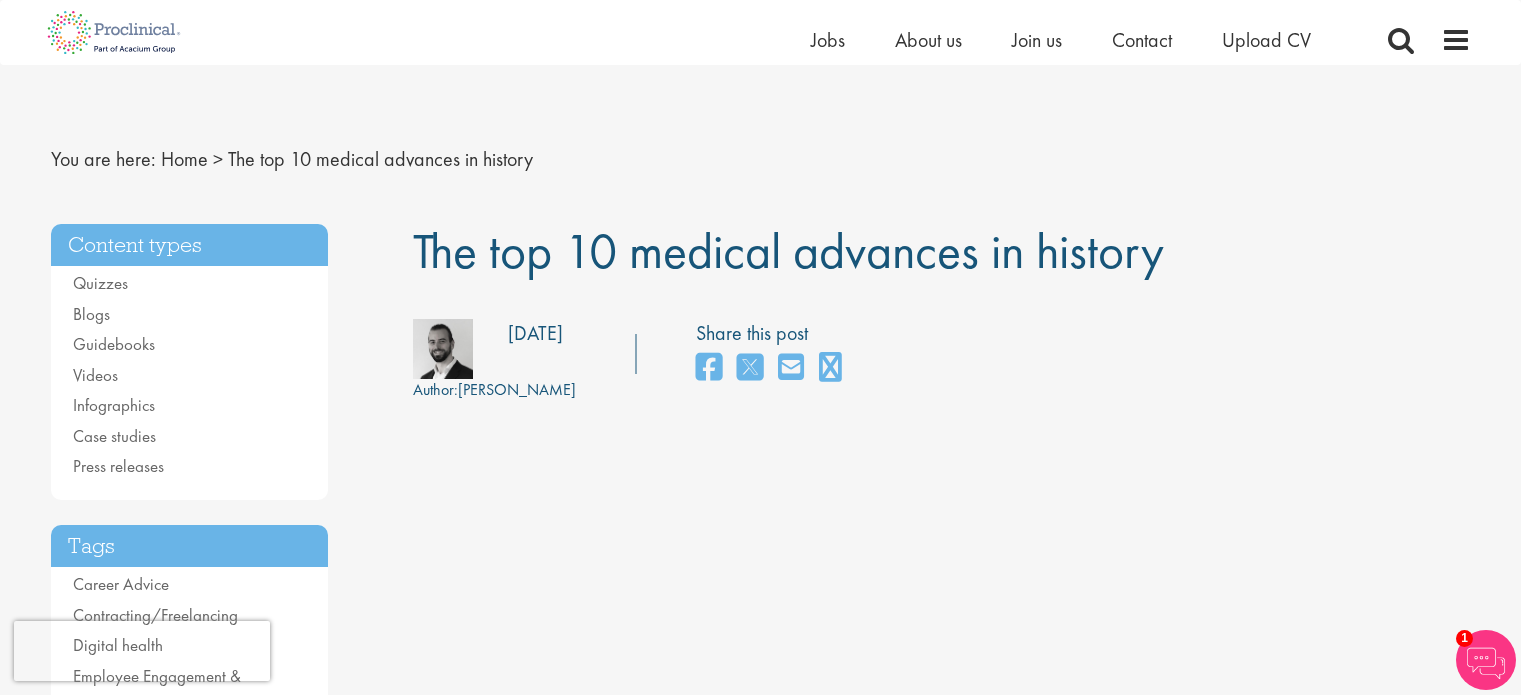 scroll, scrollTop: 398, scrollLeft: 0, axis: vertical 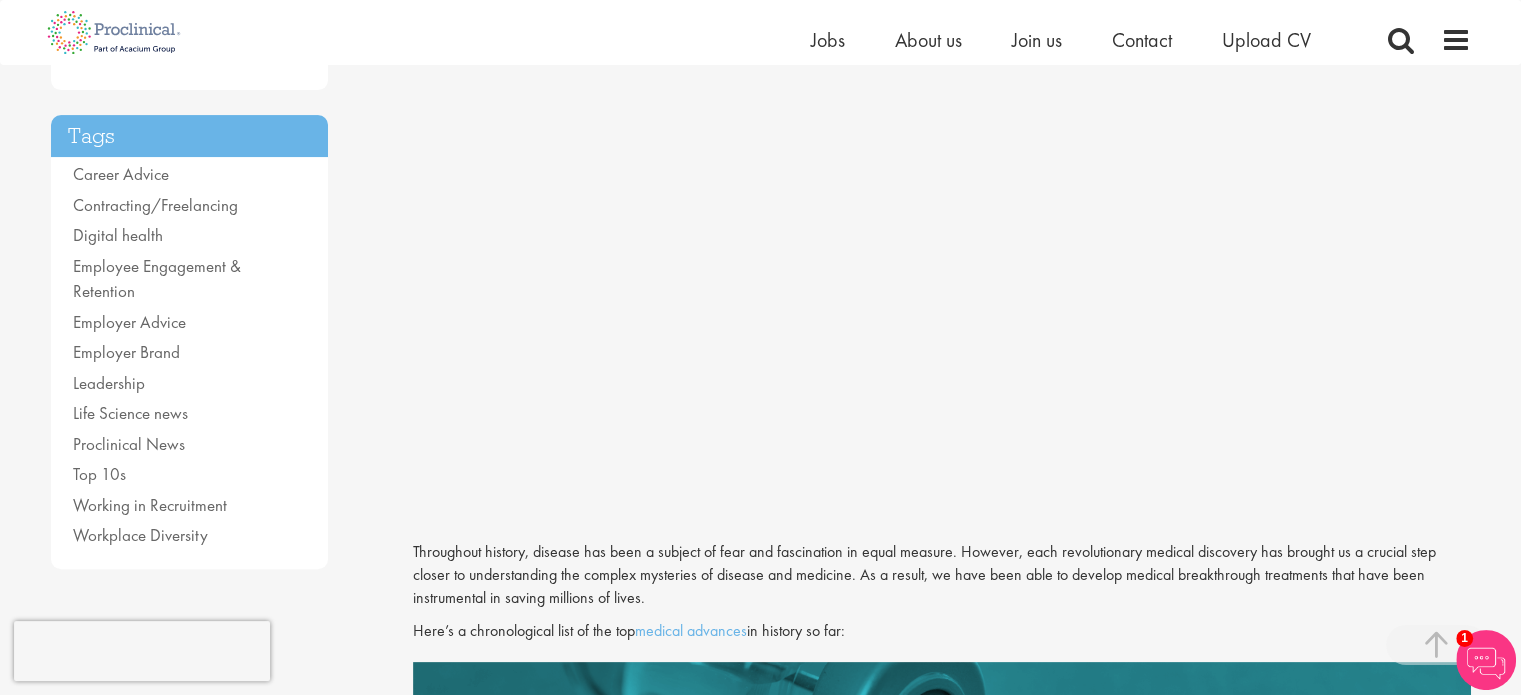 click on "This website uses cookies. By continuing to use this site, you are giving your consent to cookies being used. See our  Privacy policy  for more info.
Home
Jobs
About us
Join us
Contact
Upload CV
>" at bounding box center [760, 3529] 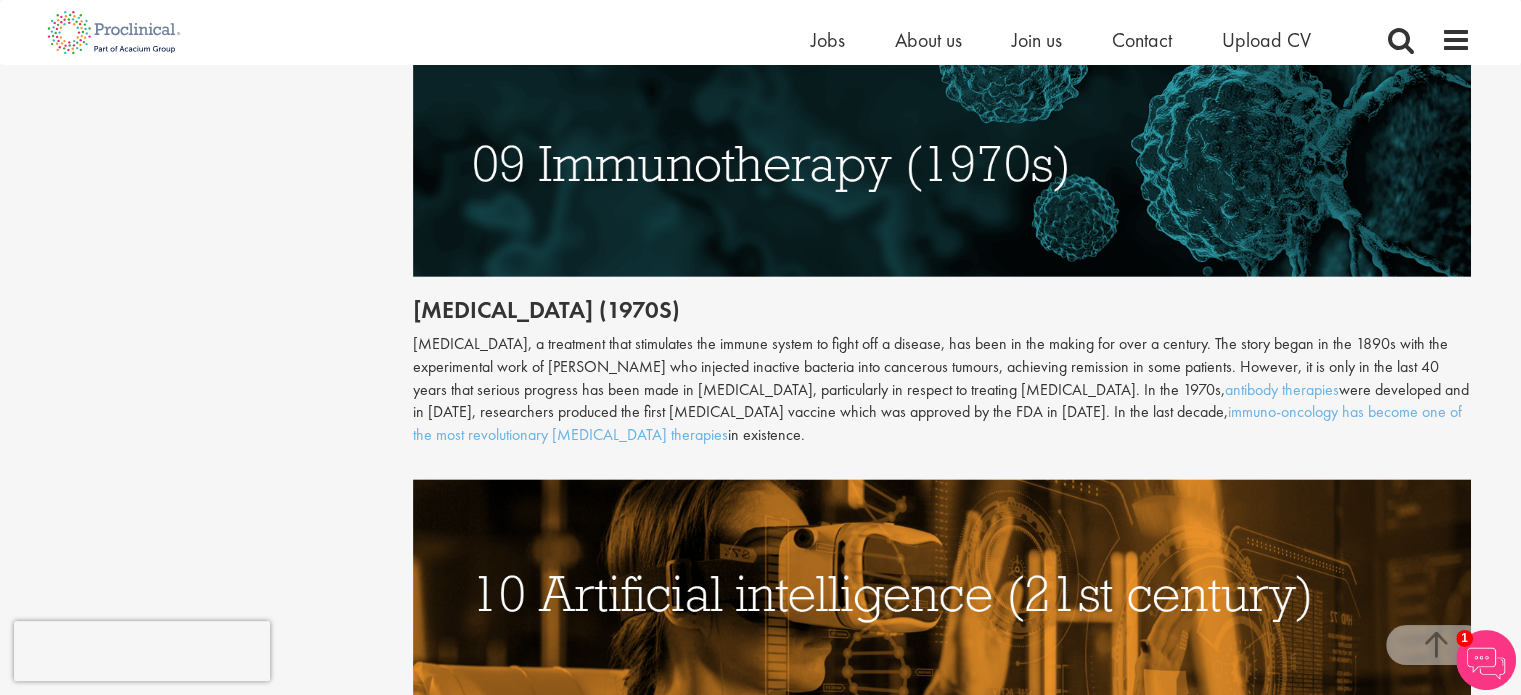 scroll, scrollTop: 4768, scrollLeft: 0, axis: vertical 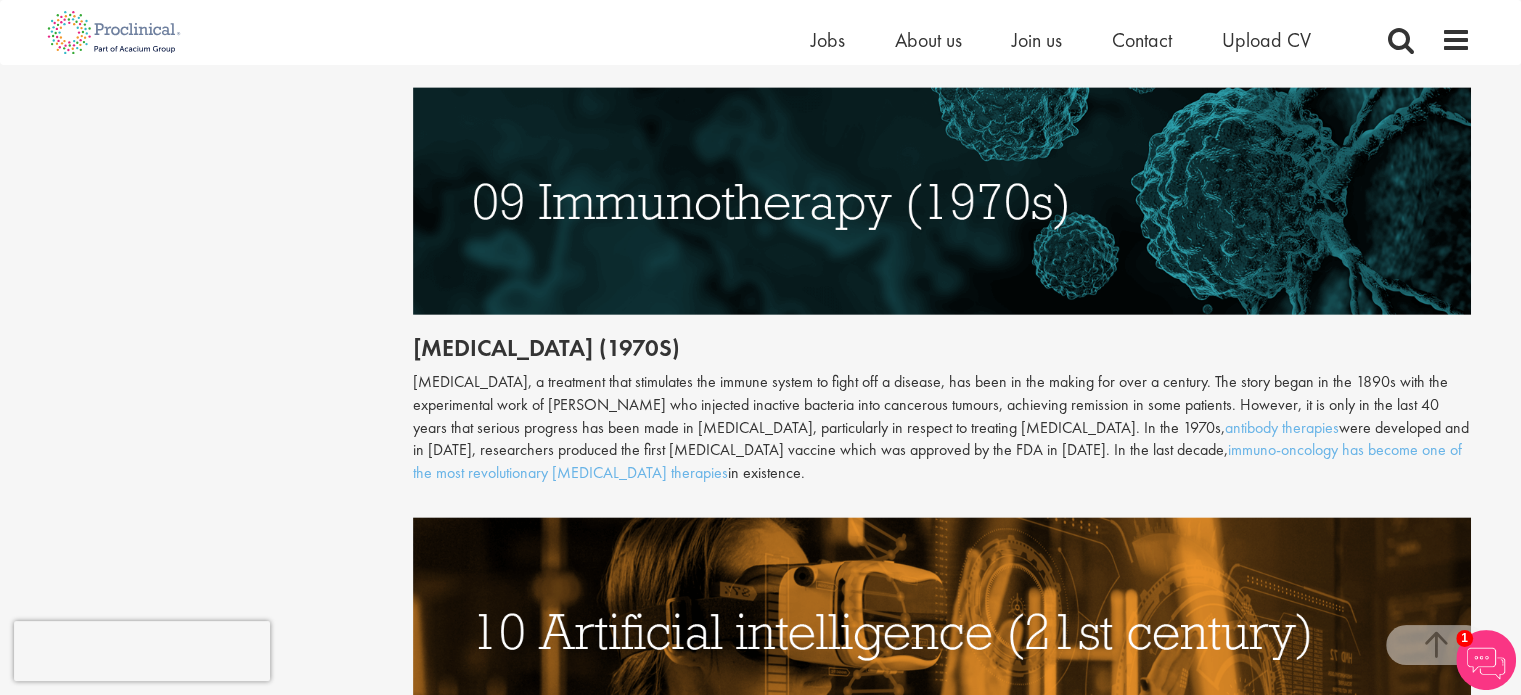 click on "The top 10 medical advances in history
Author:  Peter Hogg
Posting date:
21/06/2021
Share this post" at bounding box center (942, -1678) 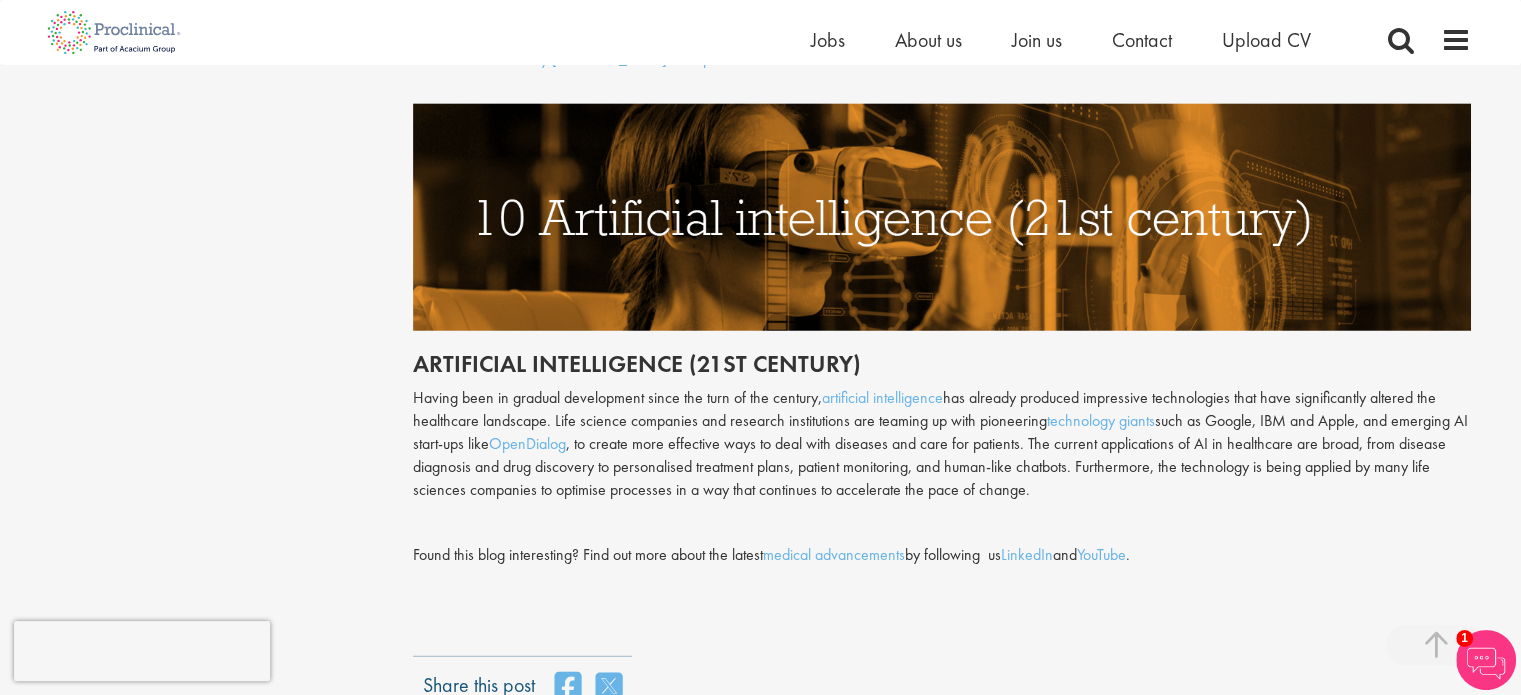 scroll, scrollTop: 5133, scrollLeft: 0, axis: vertical 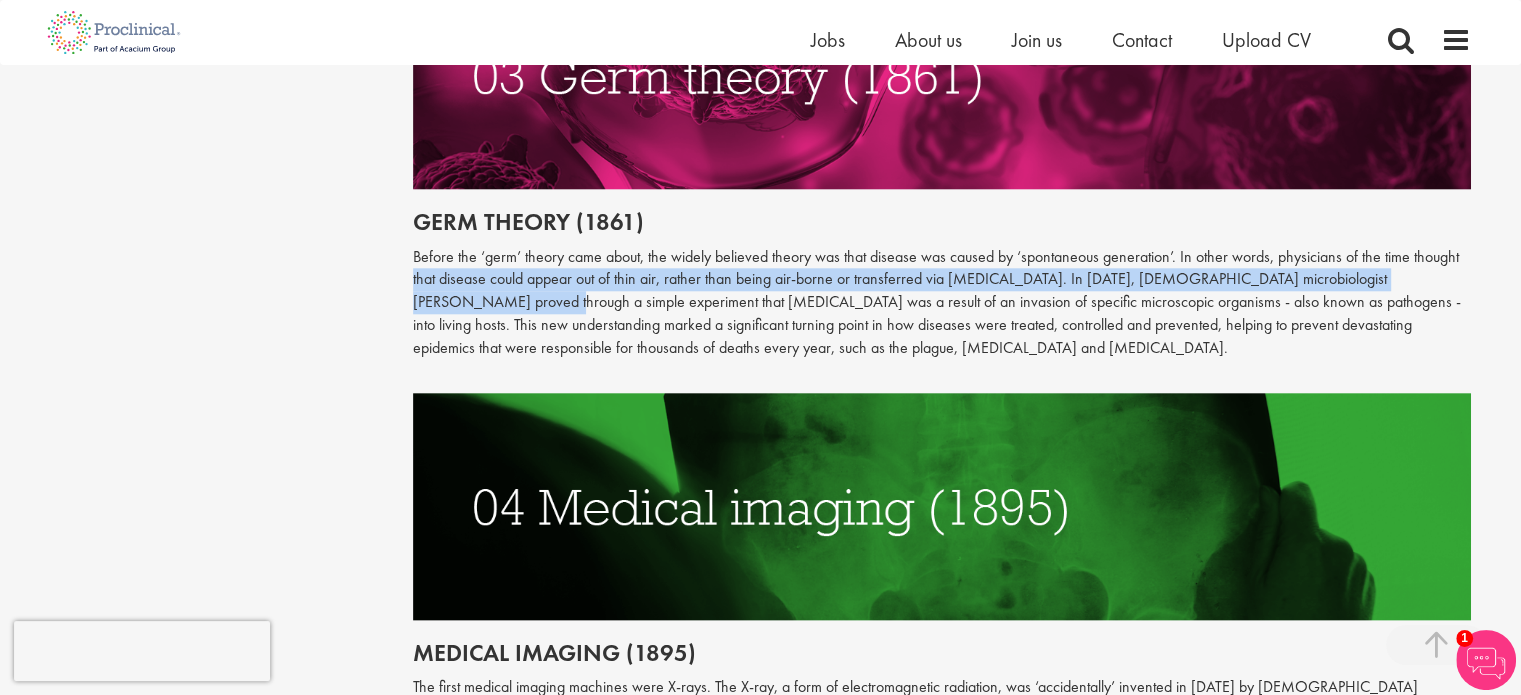 drag, startPoint x: 1485, startPoint y: 212, endPoint x: 1482, endPoint y: 255, distance: 43.104523 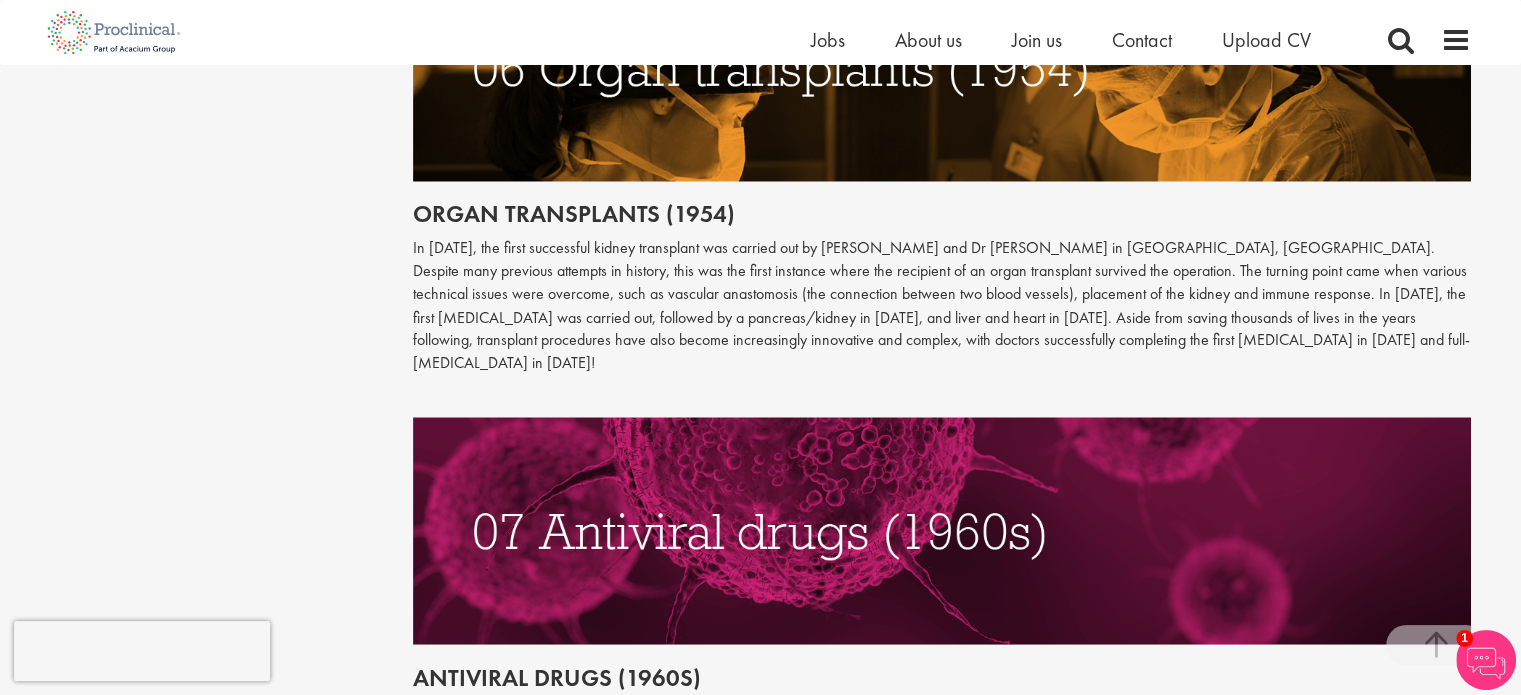 scroll, scrollTop: 3474, scrollLeft: 0, axis: vertical 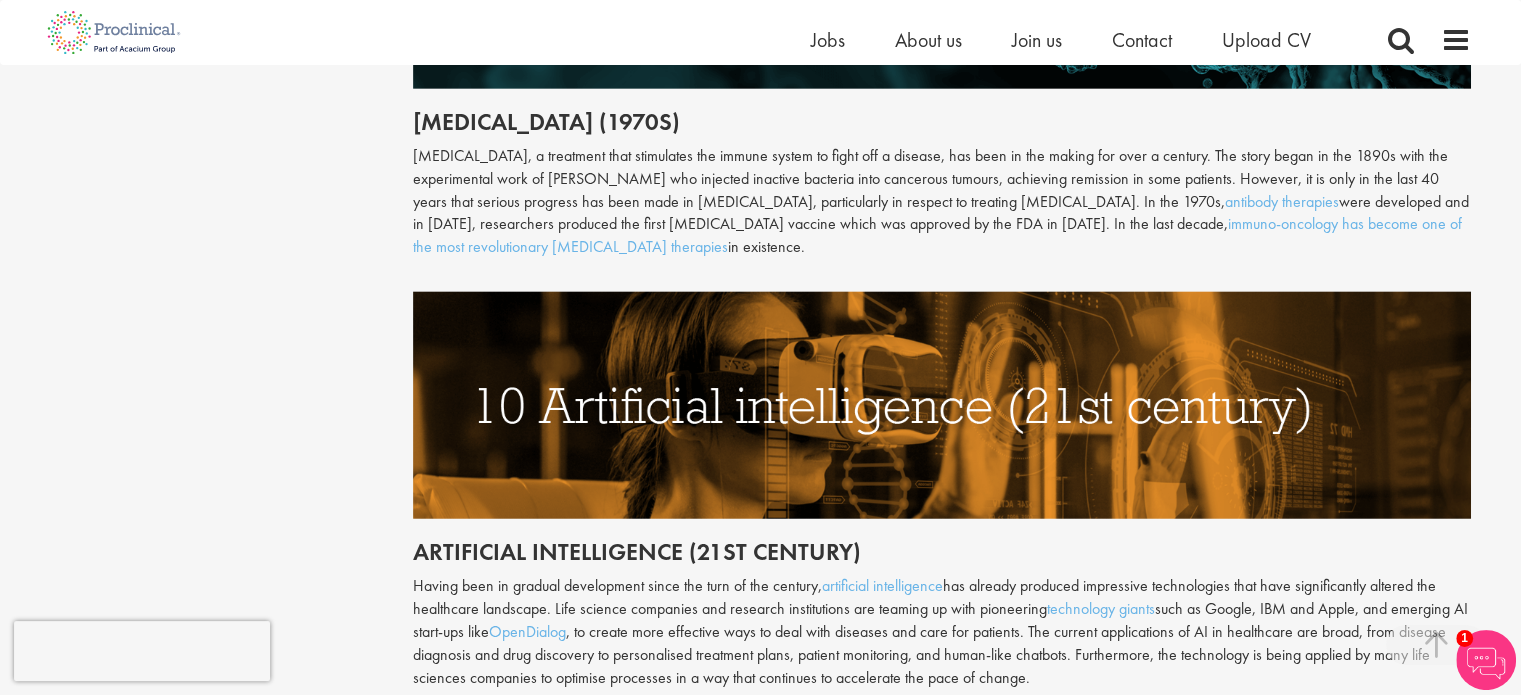 click at bounding box center [942, 405] 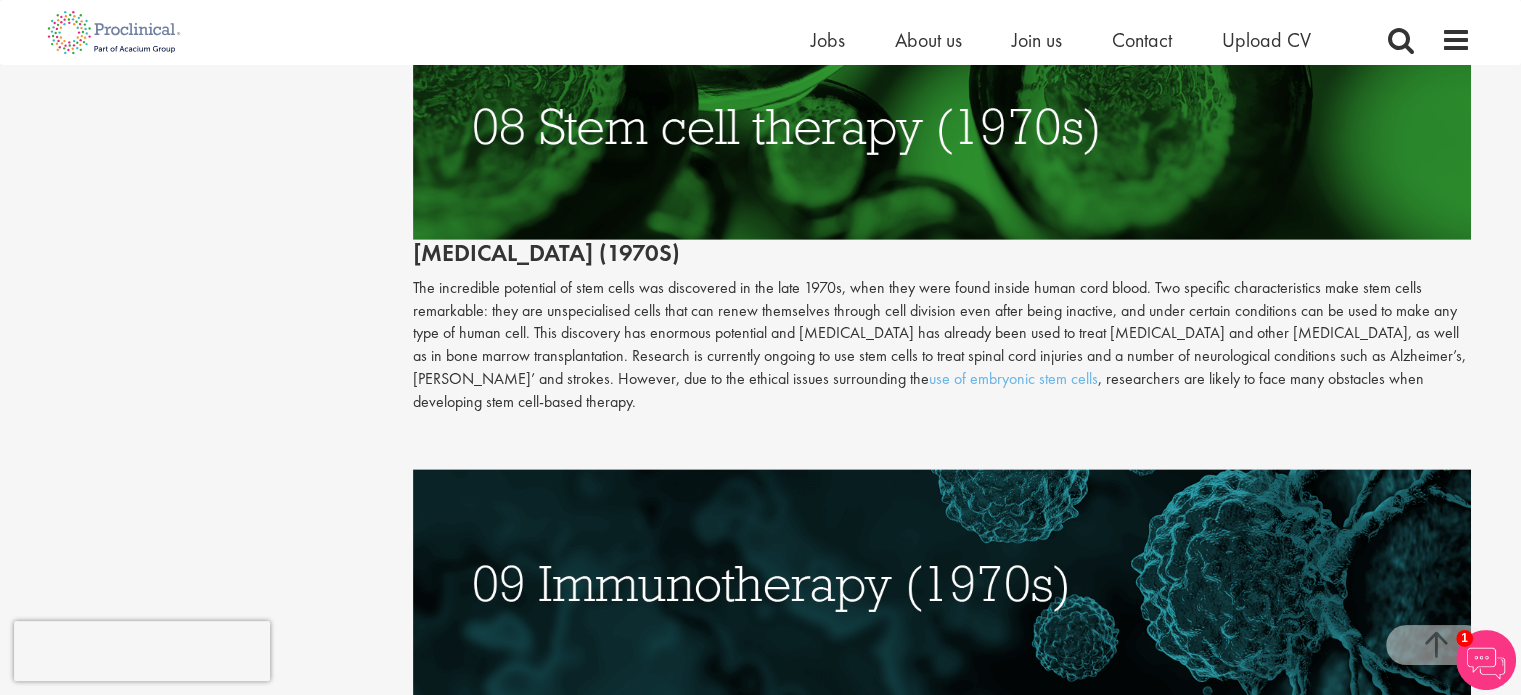 scroll, scrollTop: 3720, scrollLeft: 0, axis: vertical 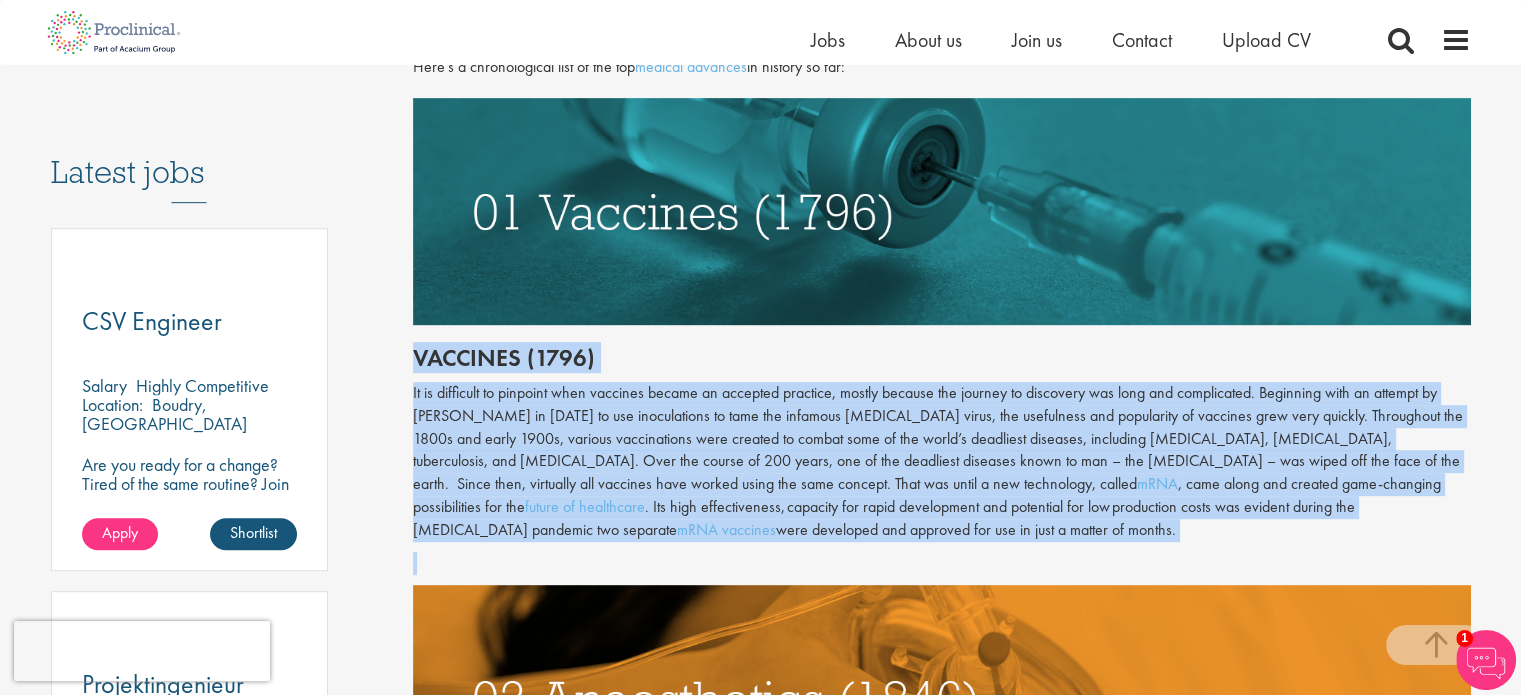 drag, startPoint x: 412, startPoint y: 343, endPoint x: 613, endPoint y: 541, distance: 282.1436 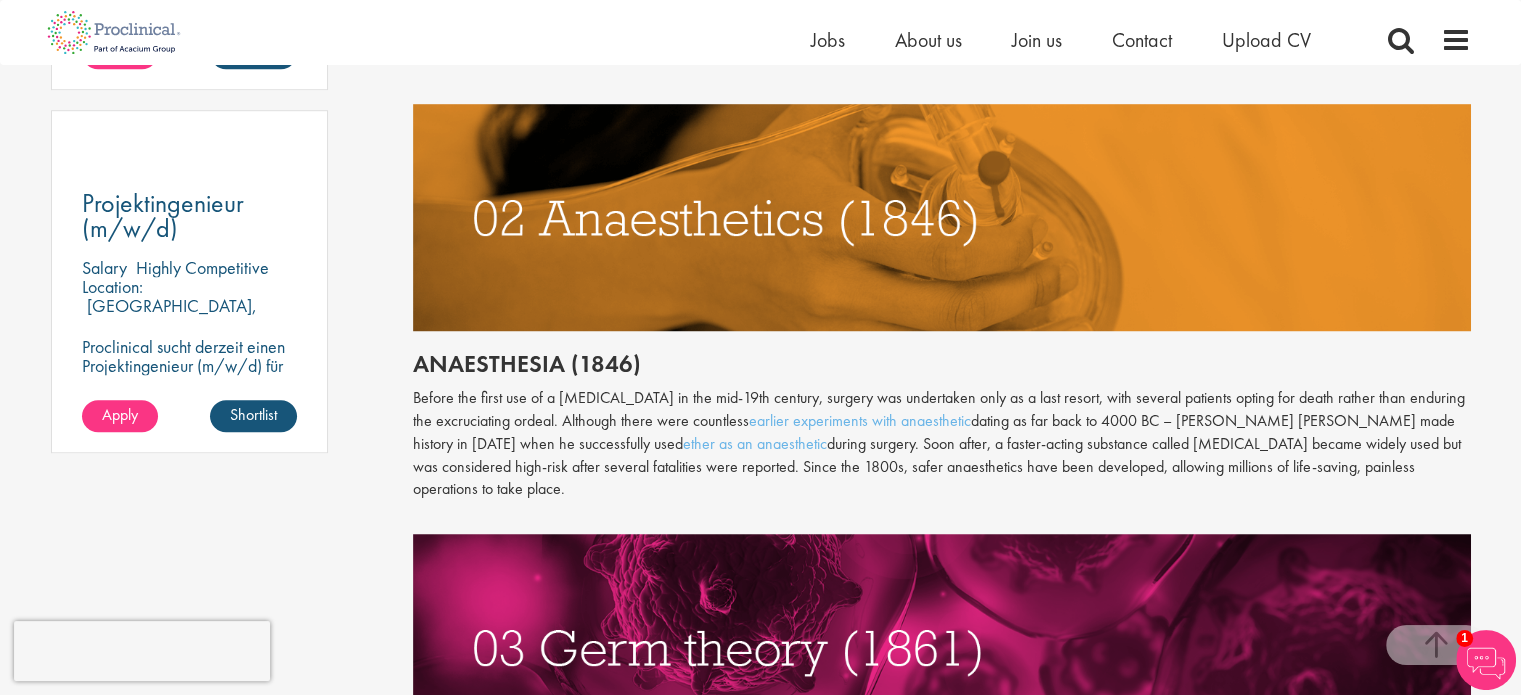 scroll, scrollTop: 1445, scrollLeft: 0, axis: vertical 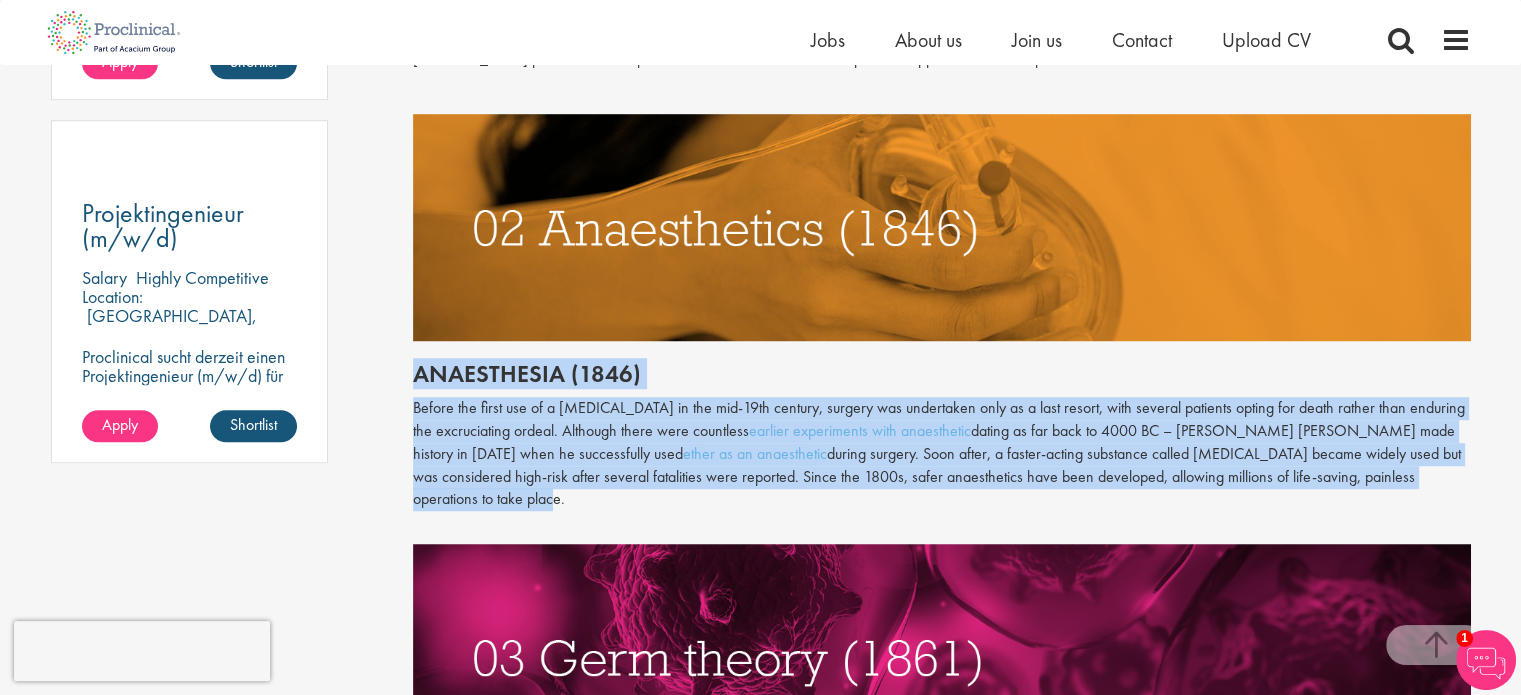 drag, startPoint x: 417, startPoint y: 366, endPoint x: 1504, endPoint y: 469, distance: 1091.869 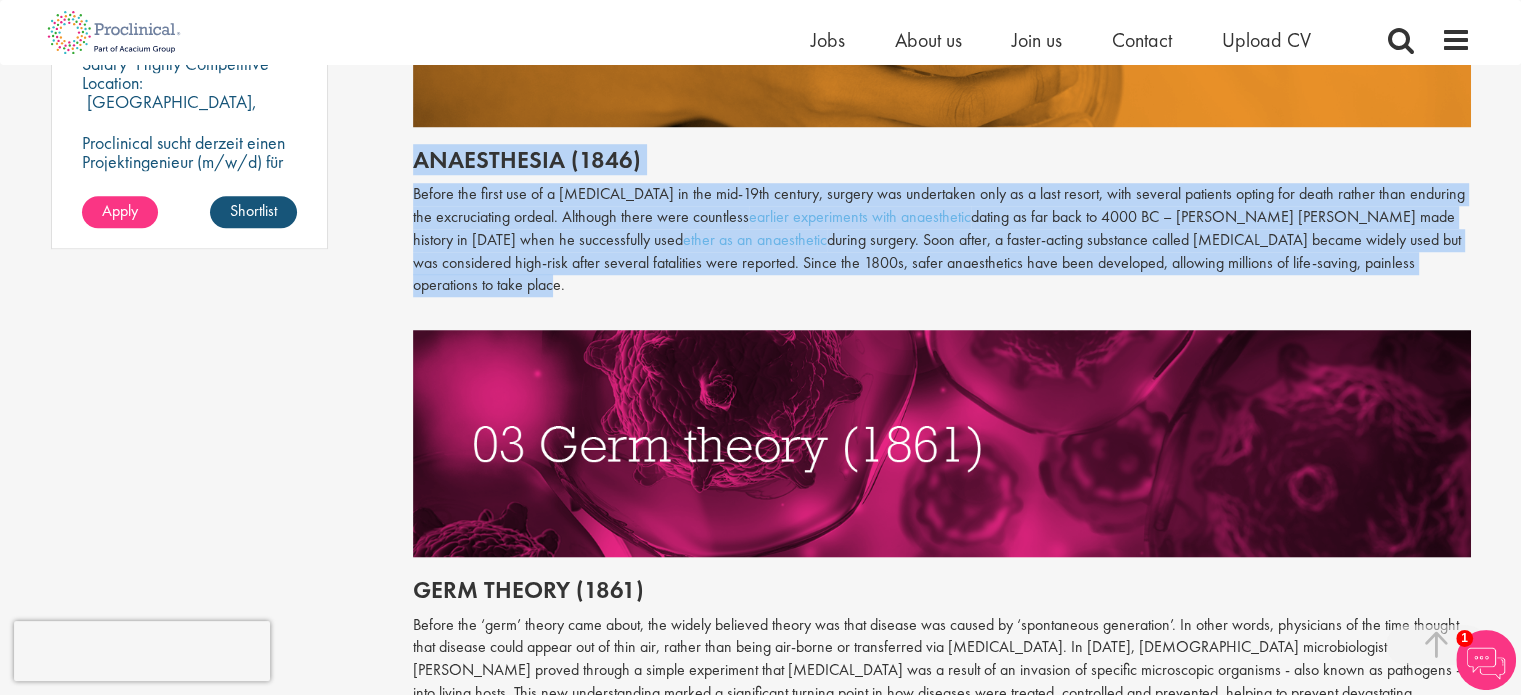 scroll, scrollTop: 1640, scrollLeft: 0, axis: vertical 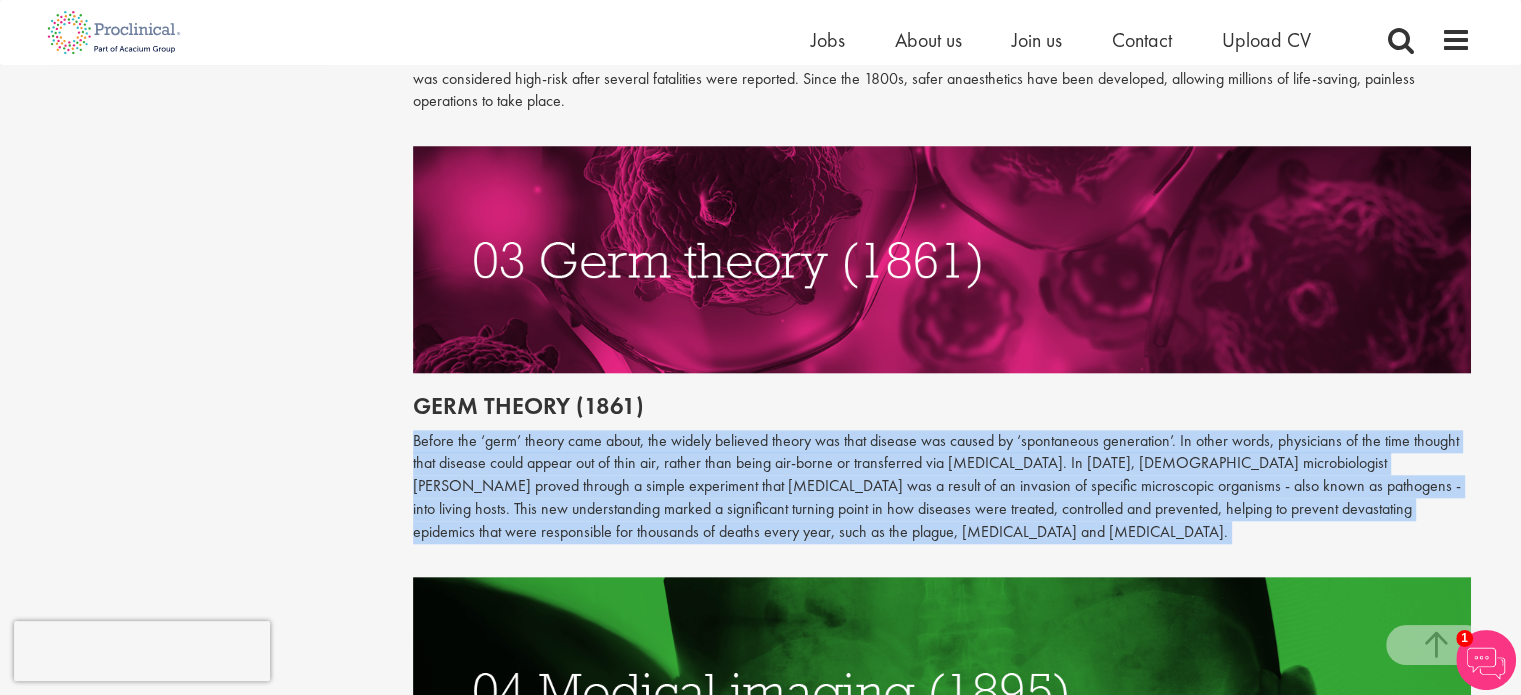 drag, startPoint x: 409, startPoint y: 412, endPoint x: 846, endPoint y: 531, distance: 452.91278 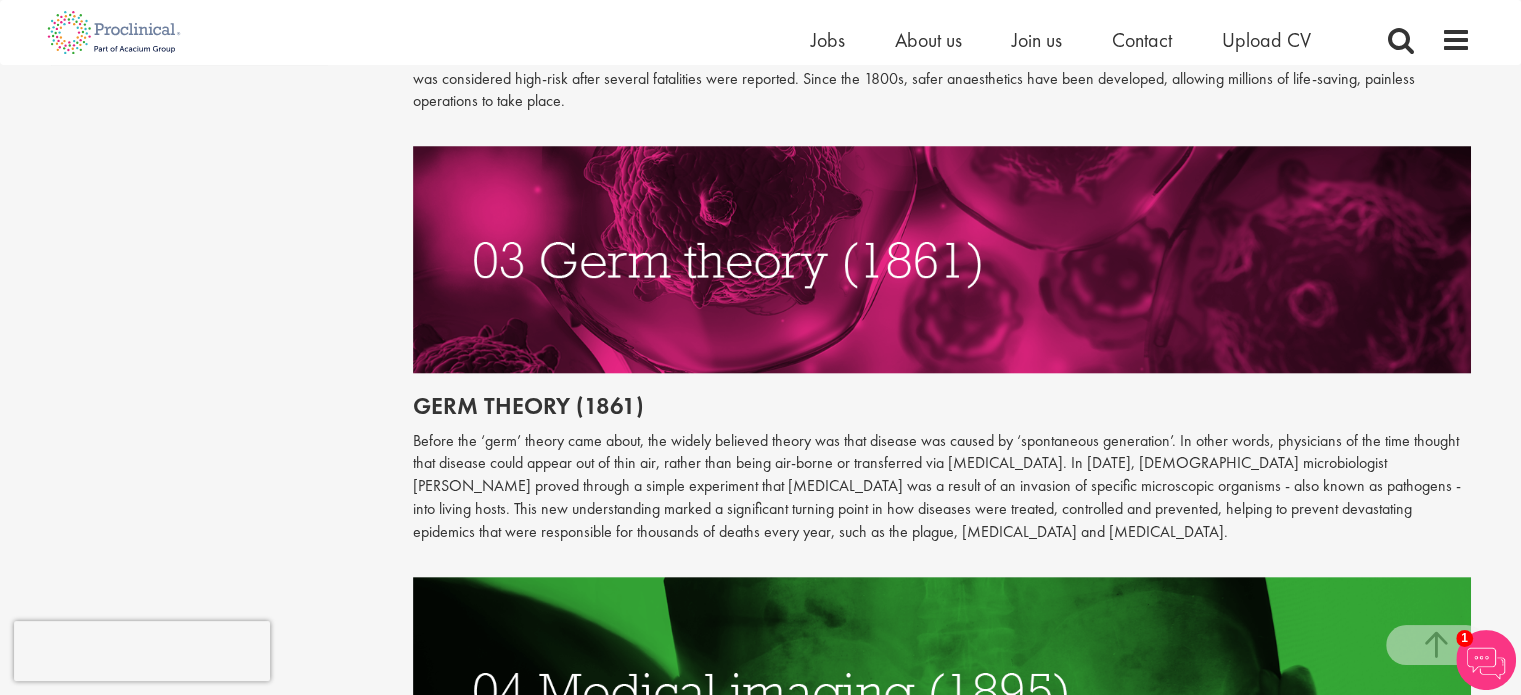click on "Throughout history, disease has been a subject of fear and fascination in equal measure. However, each revolutionary medical discovery has brought us a crucial step closer to understanding the complex mysteries of disease and medicine. As a result, we have been able to develop medical breakthrough treatments that have been instrumental in saving millions of lives.  Here’s a chronological list of the top  medical advances  in history so far: Vaccines (1796) mRNA , came along and created game-changing possibilities for the  future of healthcare . Its high effectiveness, capacity for rapid development and potential for low production costs was evident during the Covid-19 pandemic two separate  mRNA vaccines  were developed and approved for use in just a matter of months.   Anaesthesia (1846) earlier experiments with anaesthetic  dating as far back to 4000 BC – William T. G. Morton made history in 1846 when he successfully used  ether as an anaesthetic   Germ theory (1861)" at bounding box center [942, -21] 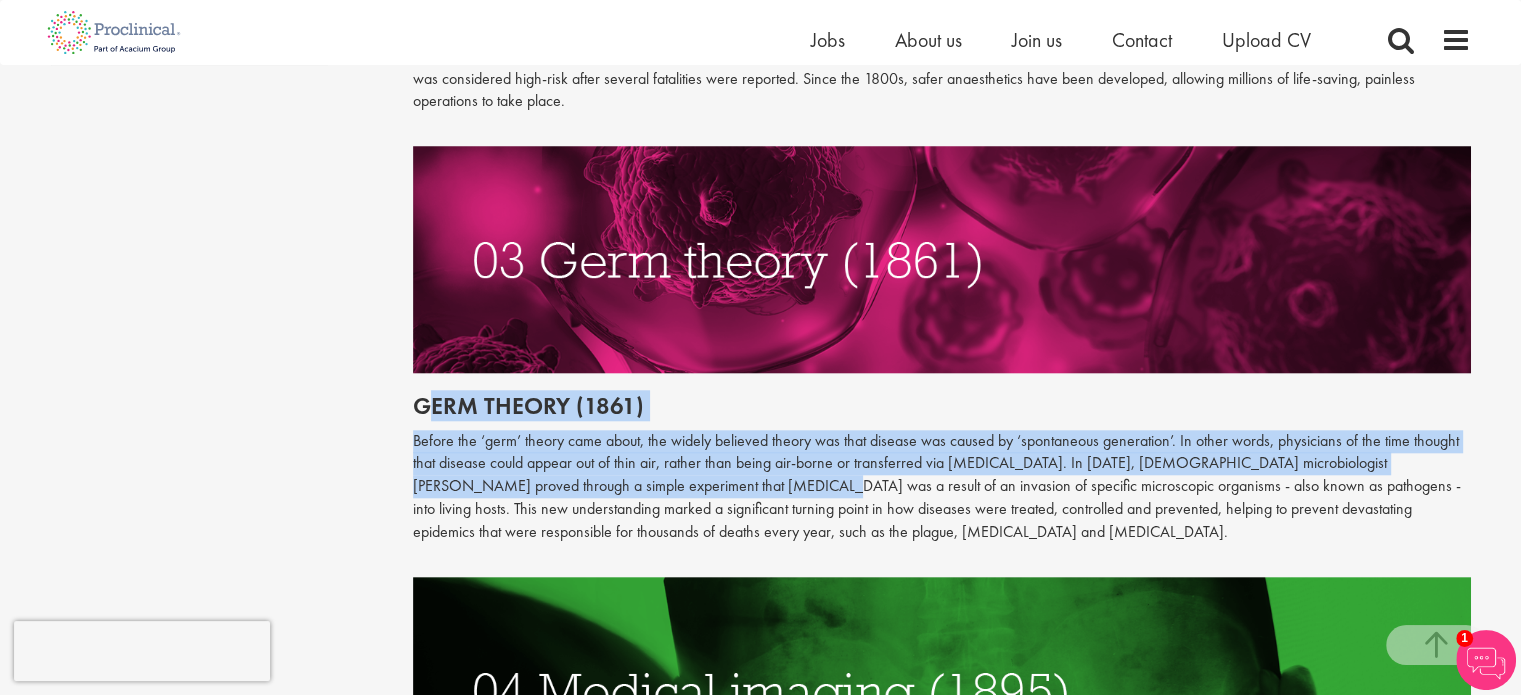 drag, startPoint x: 427, startPoint y: 374, endPoint x: 651, endPoint y: 455, distance: 238.1953 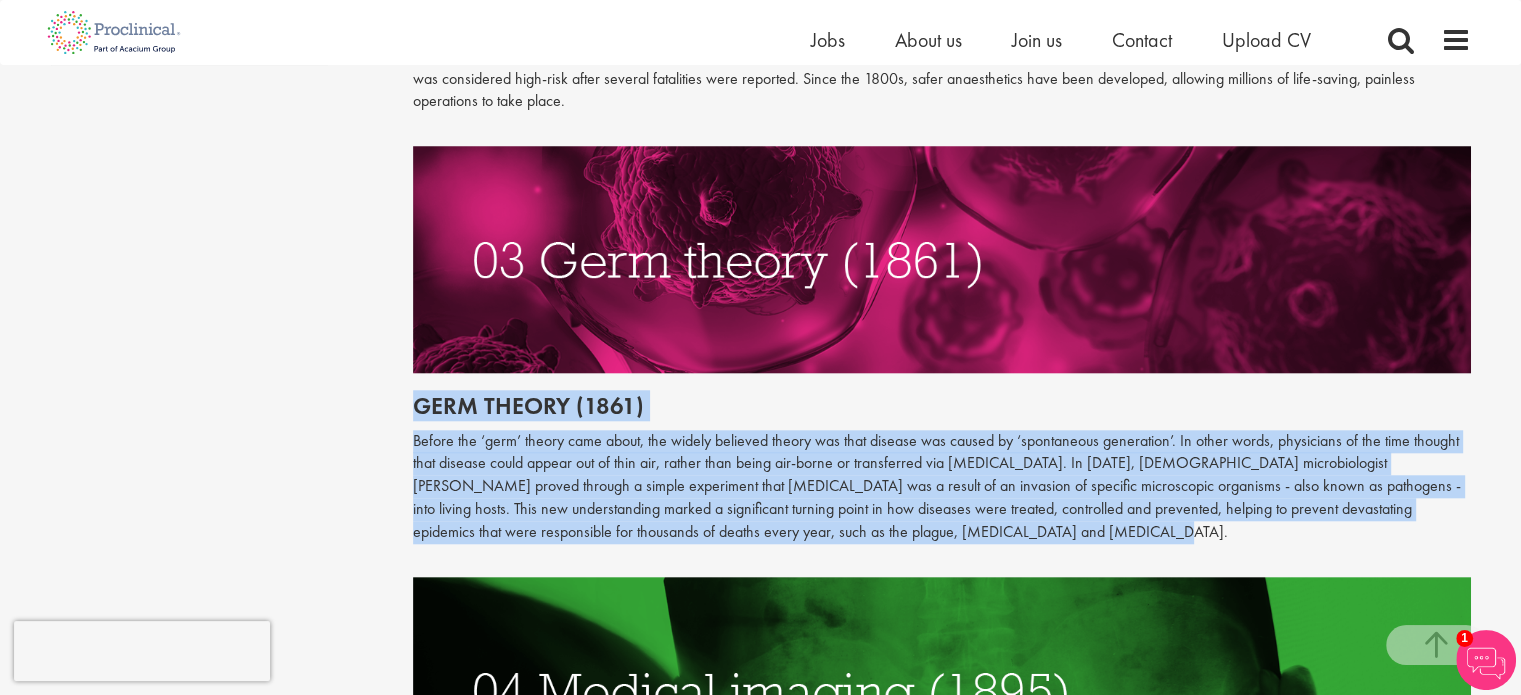 drag, startPoint x: 419, startPoint y: 380, endPoint x: 896, endPoint y: 508, distance: 493.8755 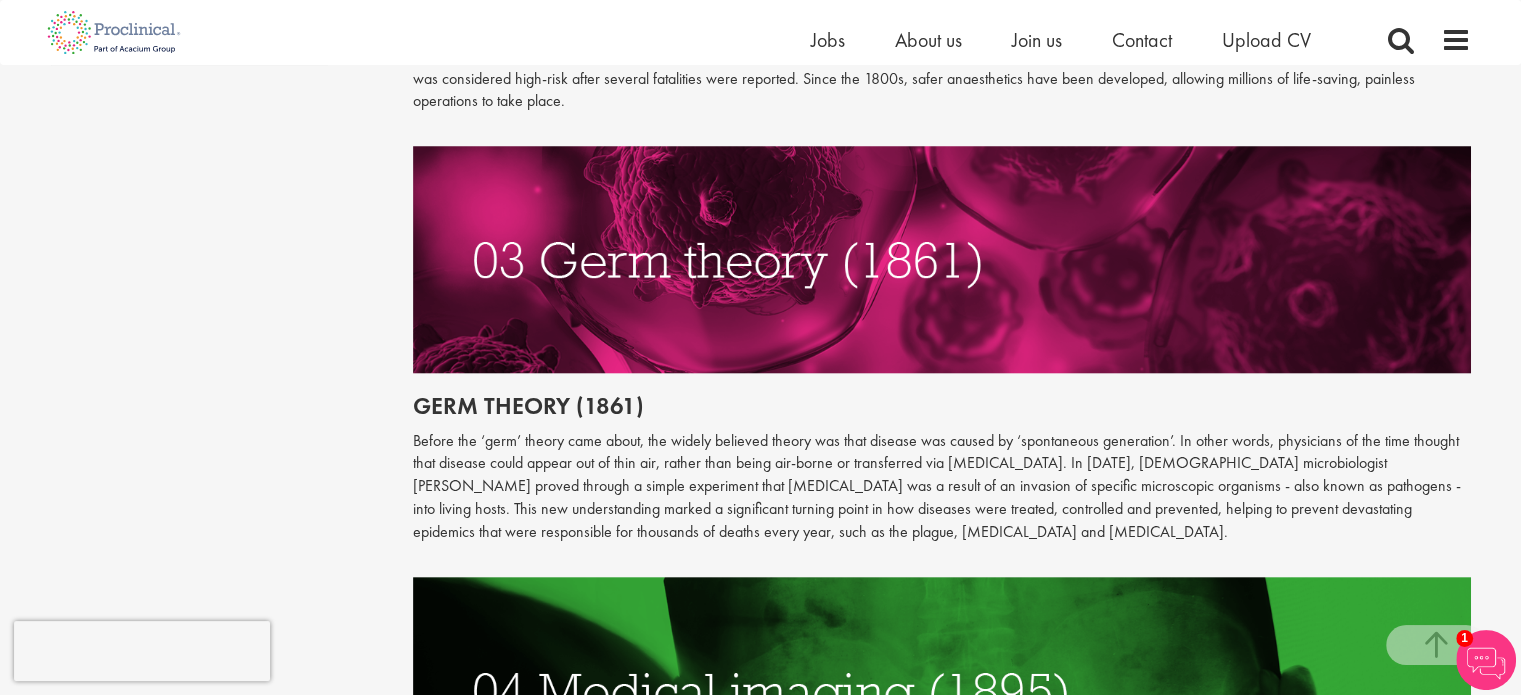 click at bounding box center (942, 565) 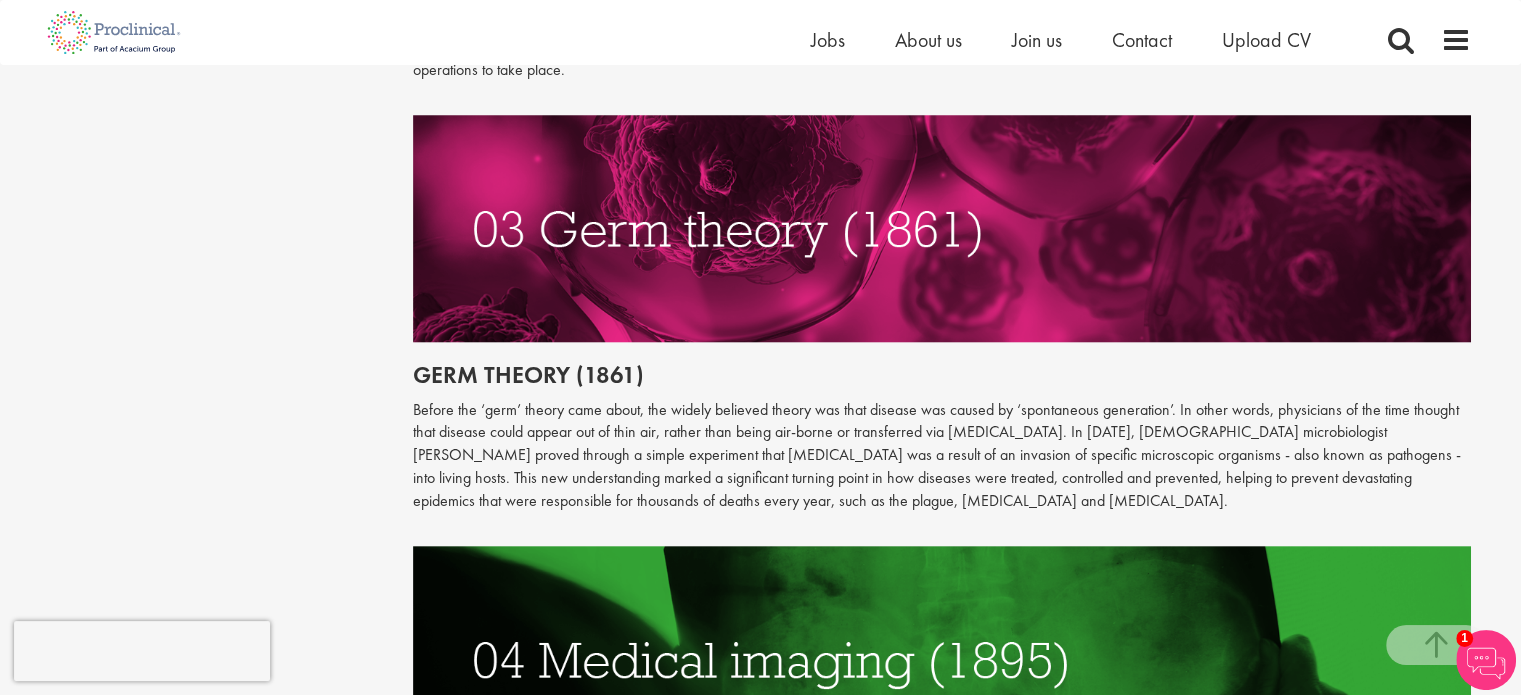 scroll, scrollTop: 1826, scrollLeft: 0, axis: vertical 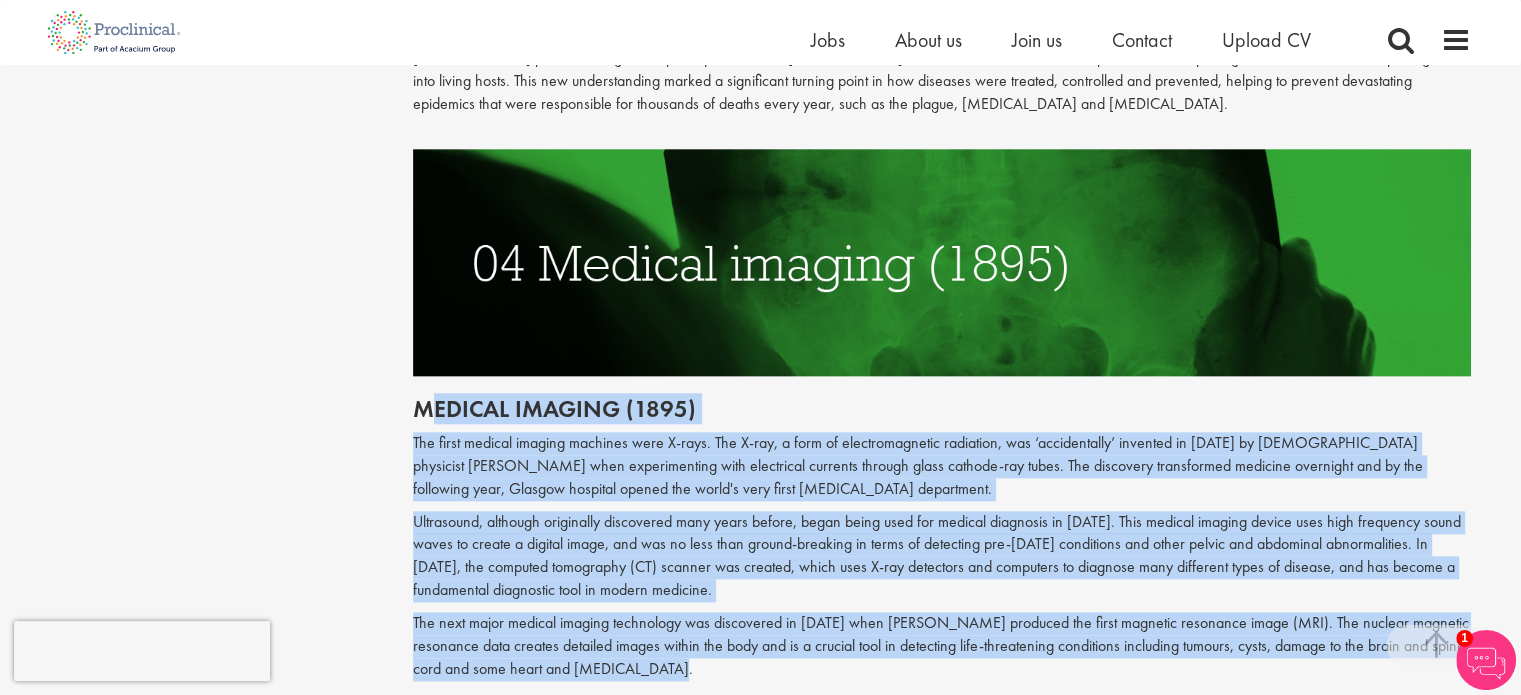 drag, startPoint x: 424, startPoint y: 362, endPoint x: 750, endPoint y: 646, distance: 432.35632 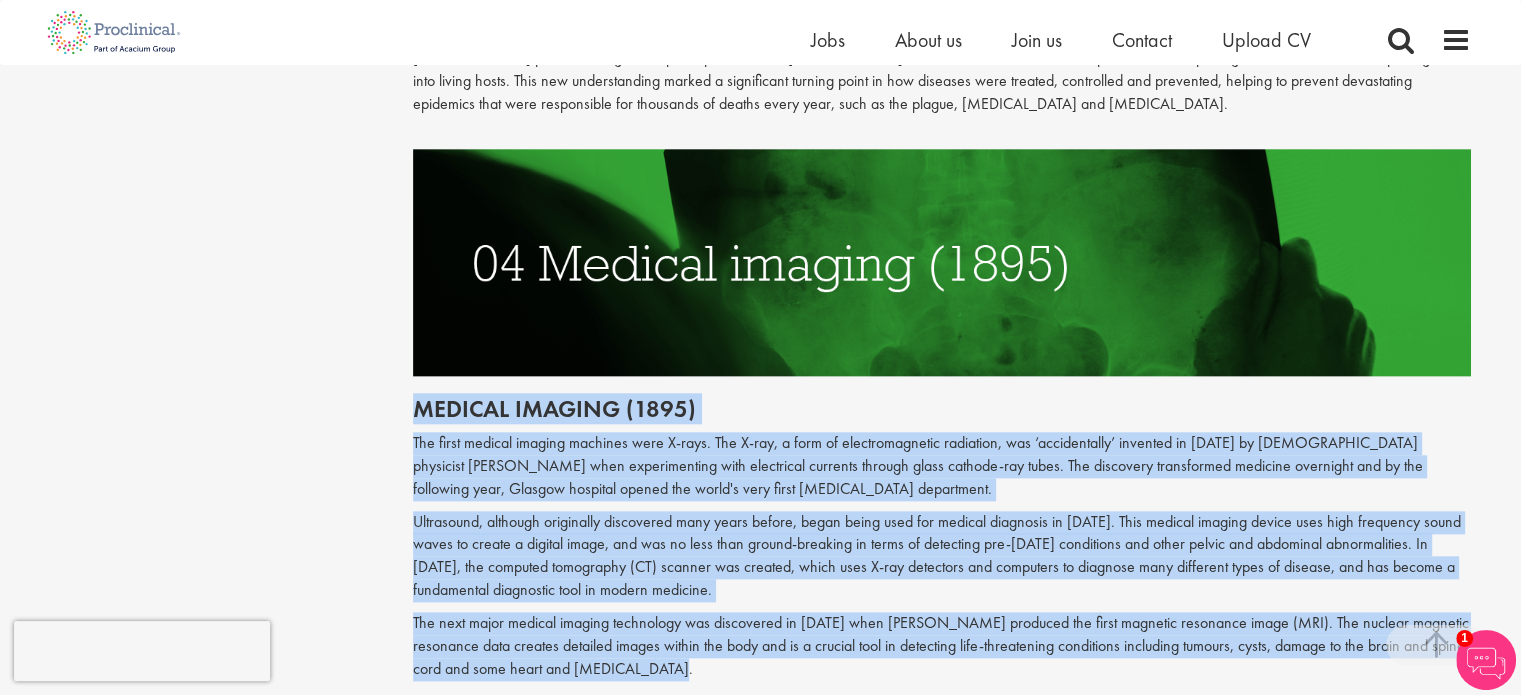 drag, startPoint x: 416, startPoint y: 377, endPoint x: 754, endPoint y: 649, distance: 433.8525 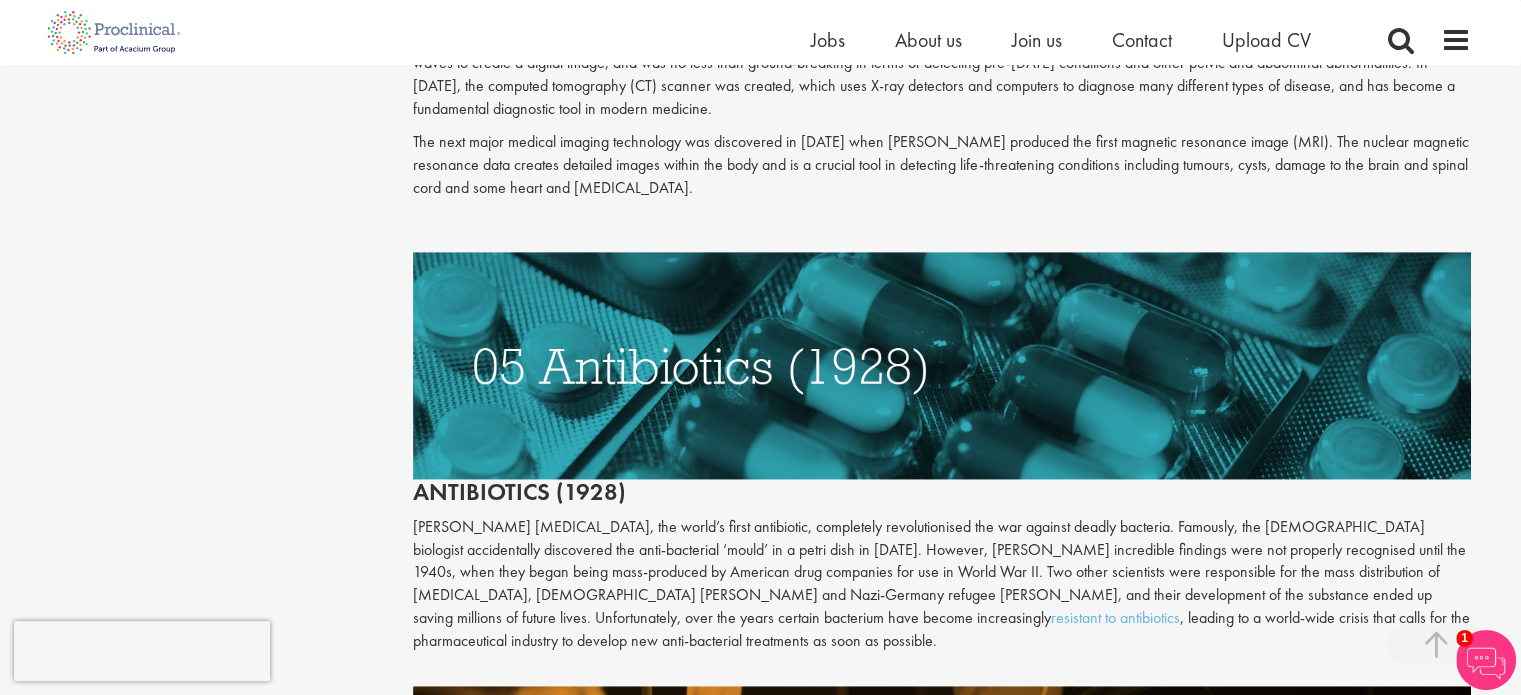 scroll, scrollTop: 2771, scrollLeft: 0, axis: vertical 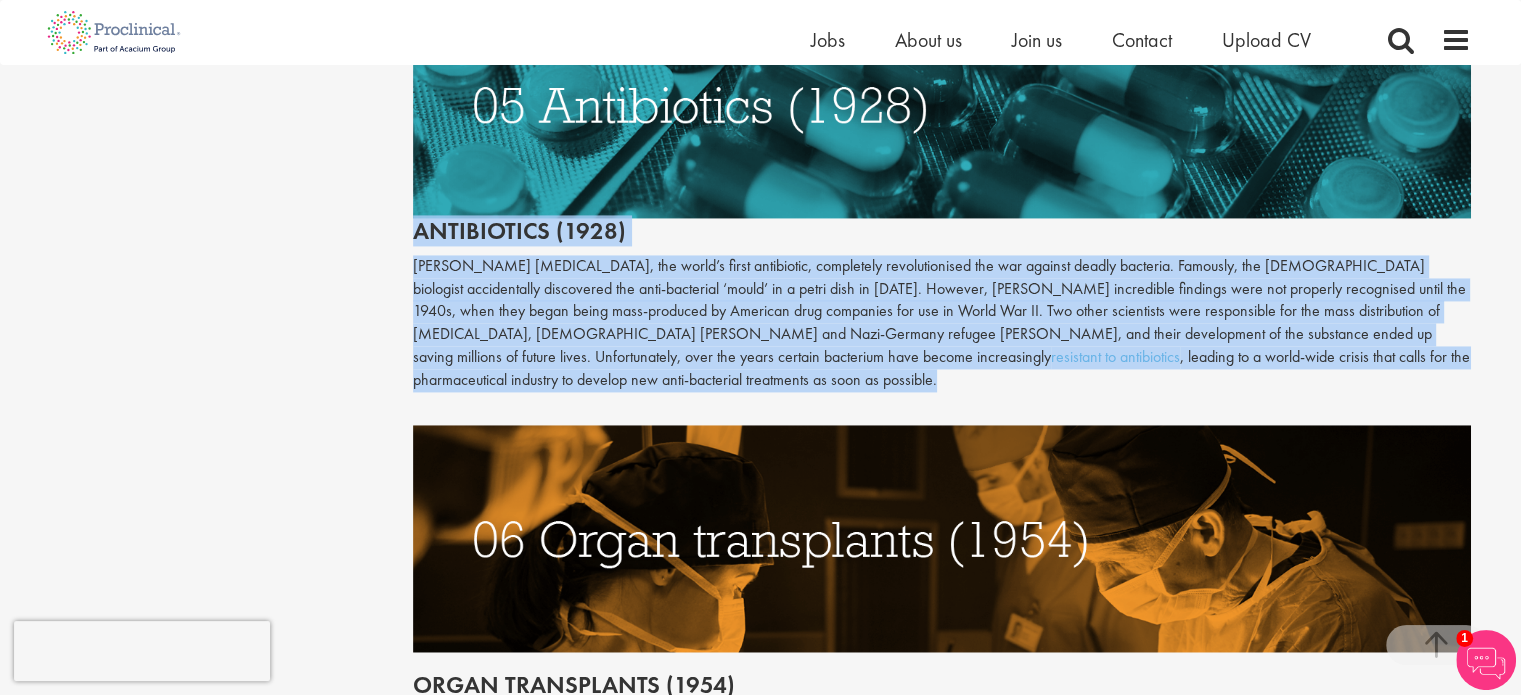 drag, startPoint x: 419, startPoint y: 203, endPoint x: 589, endPoint y: 367, distance: 236.21178 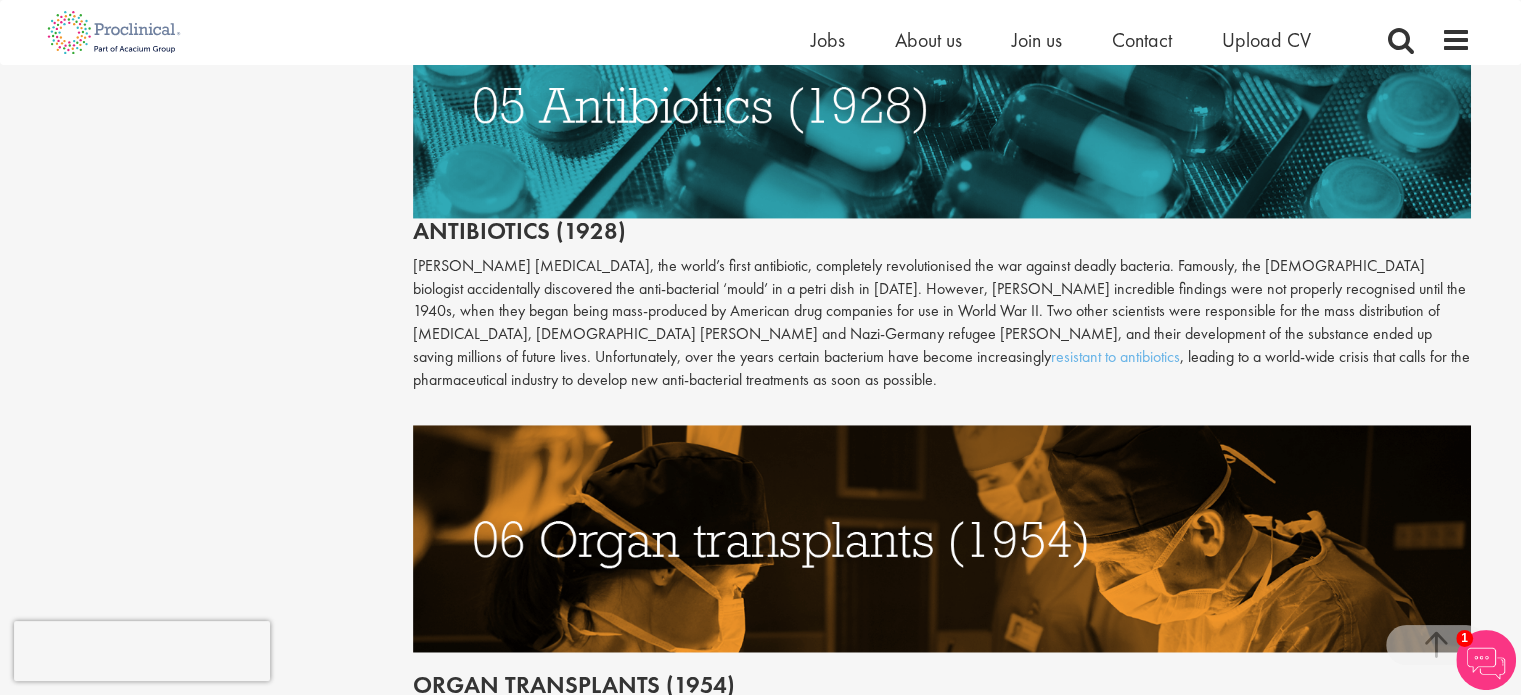 click at bounding box center [942, 527] 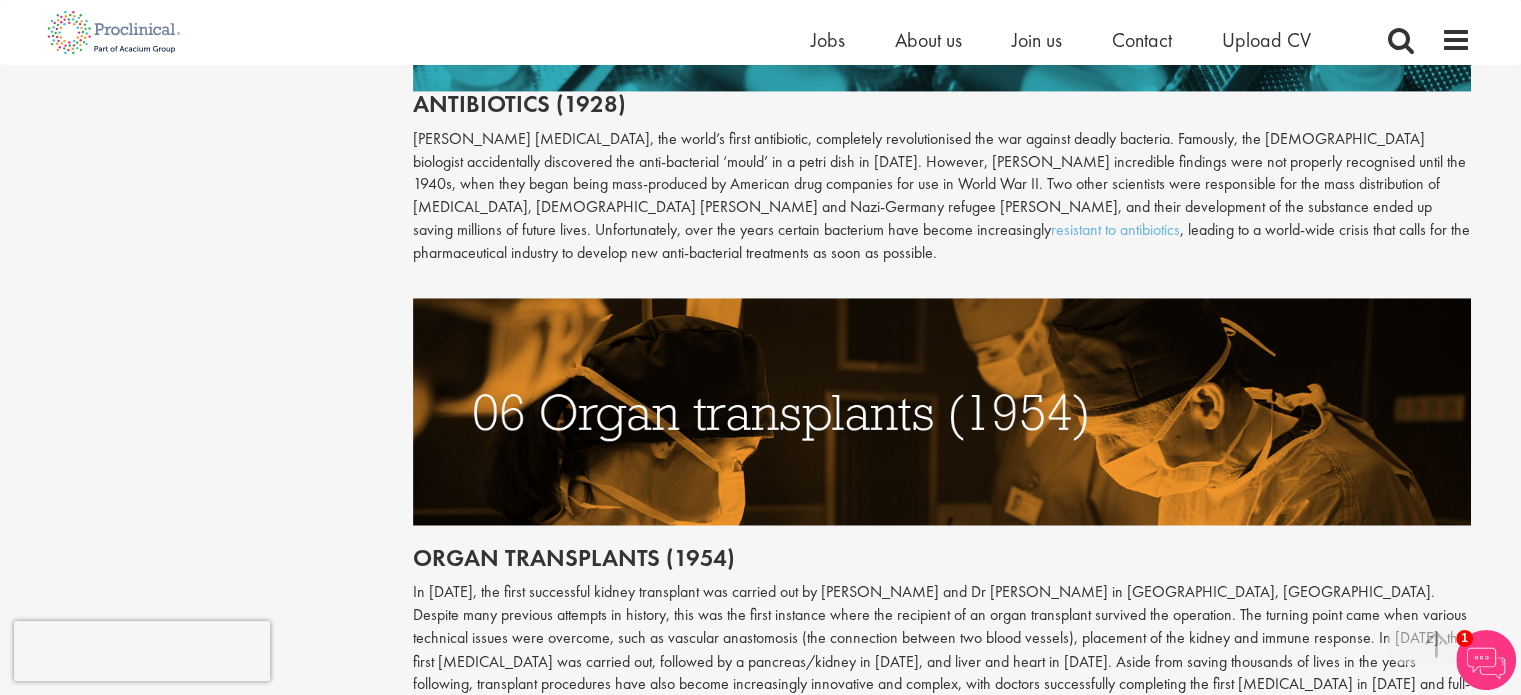 scroll, scrollTop: 3216, scrollLeft: 0, axis: vertical 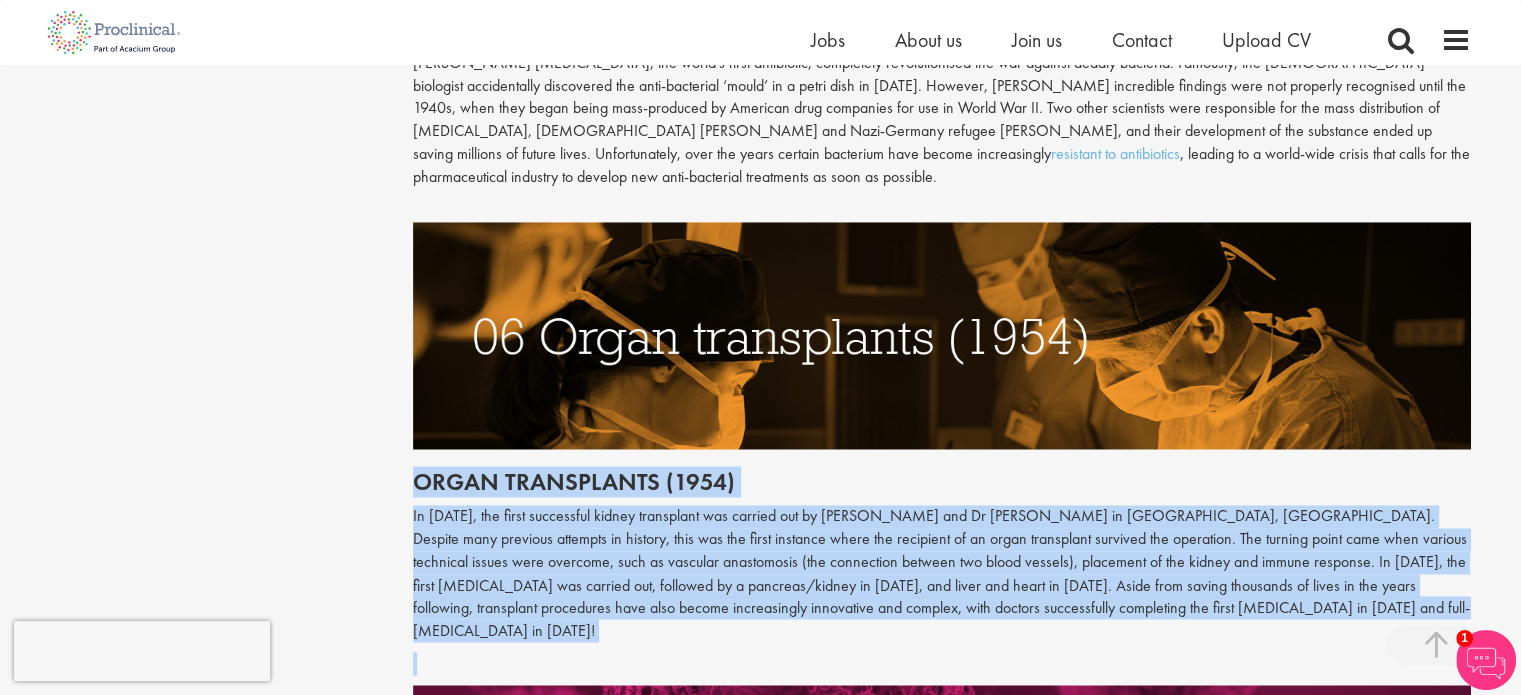 drag, startPoint x: 416, startPoint y: 452, endPoint x: 937, endPoint y: 599, distance: 541.34094 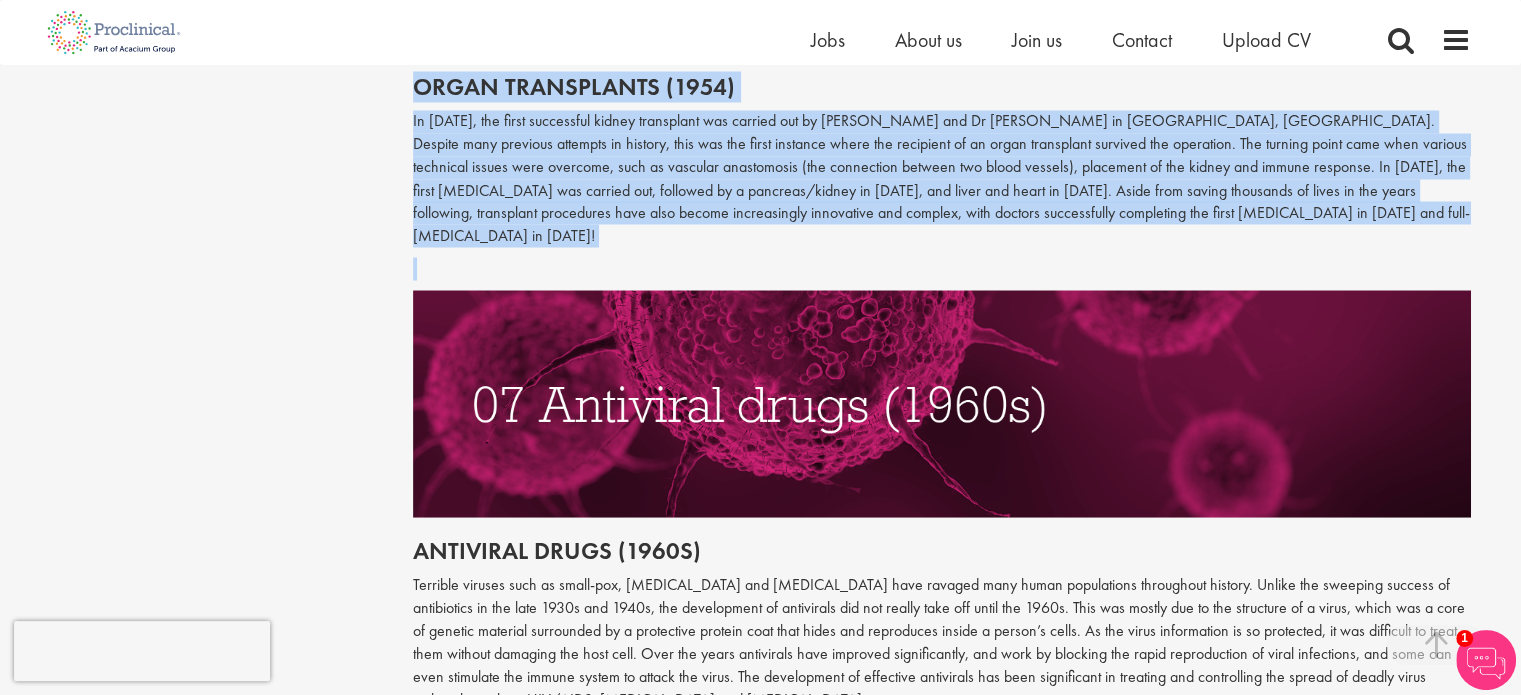scroll, scrollTop: 3592, scrollLeft: 0, axis: vertical 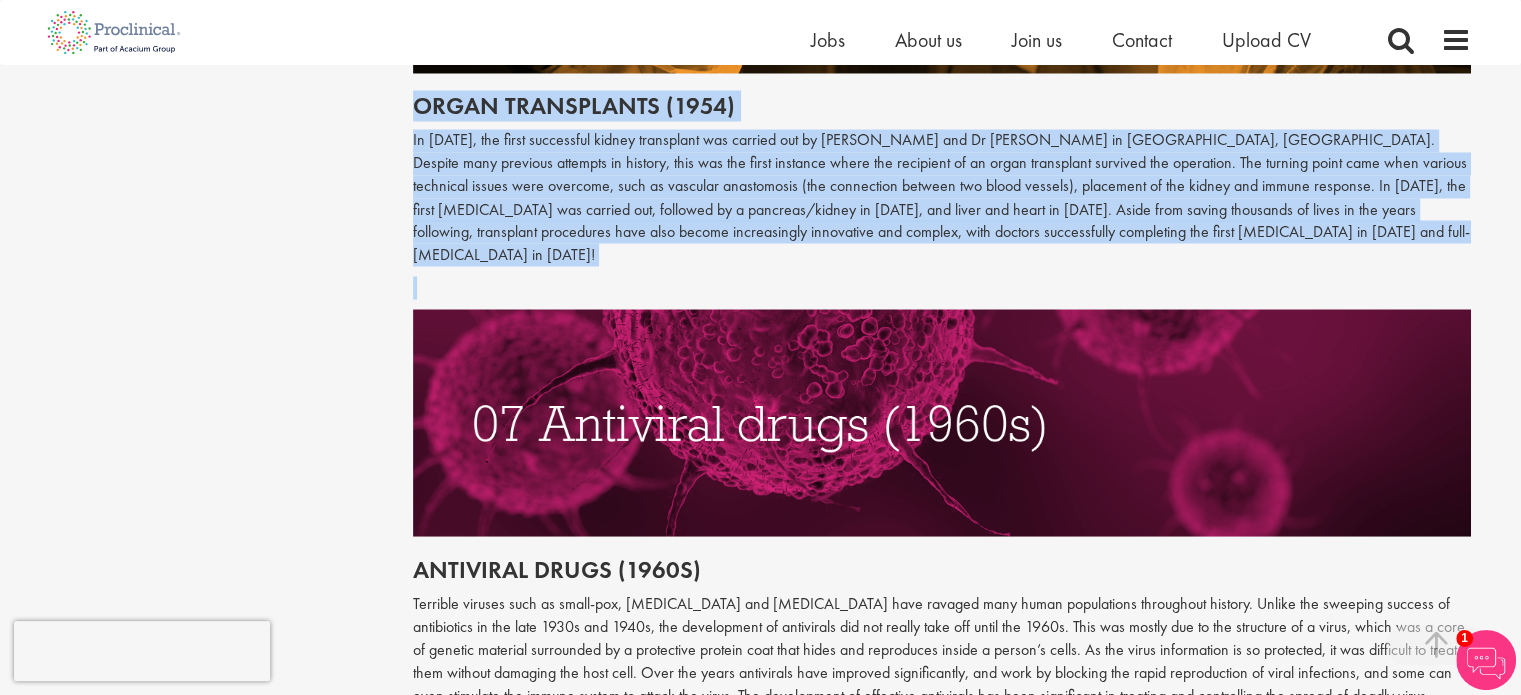 click at bounding box center (942, 422) 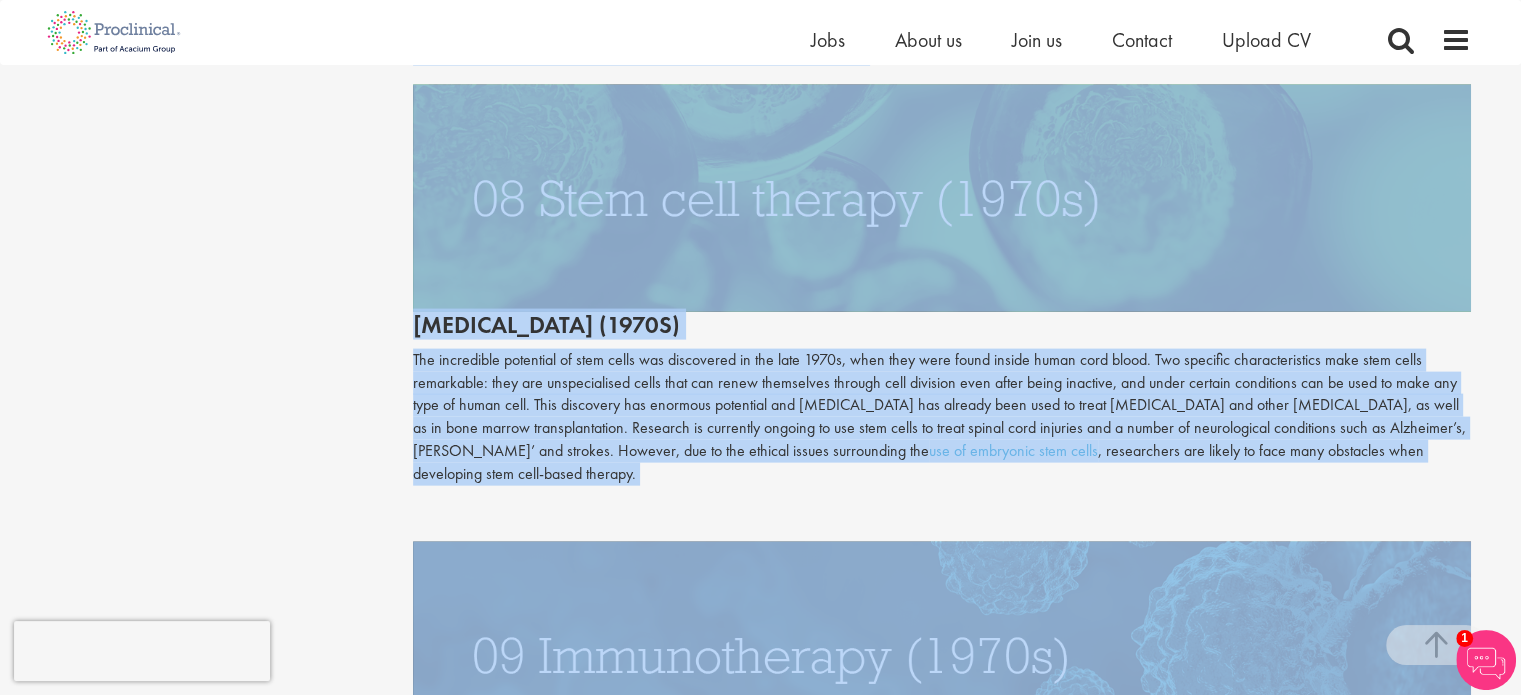 scroll, scrollTop: 4294, scrollLeft: 0, axis: vertical 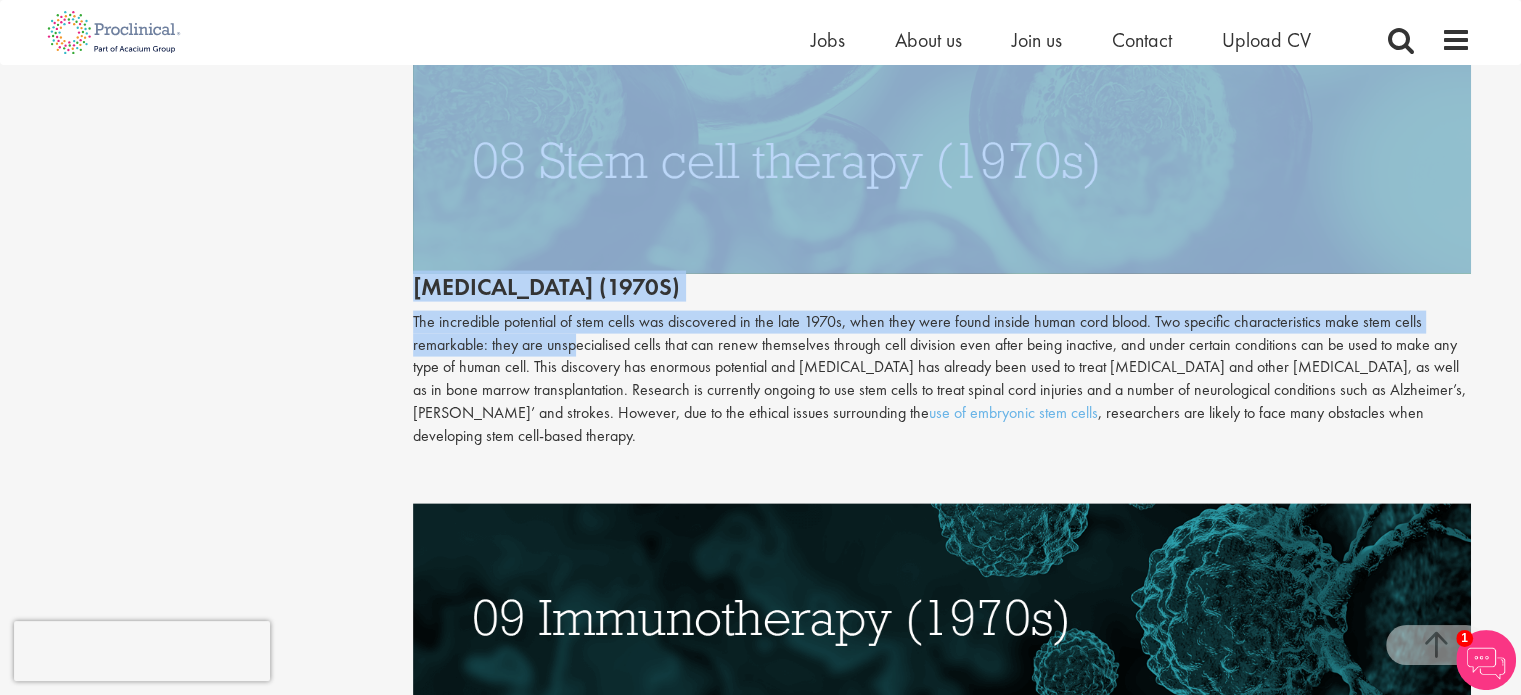 drag, startPoint x: 408, startPoint y: 513, endPoint x: 574, endPoint y: 300, distance: 270.0463 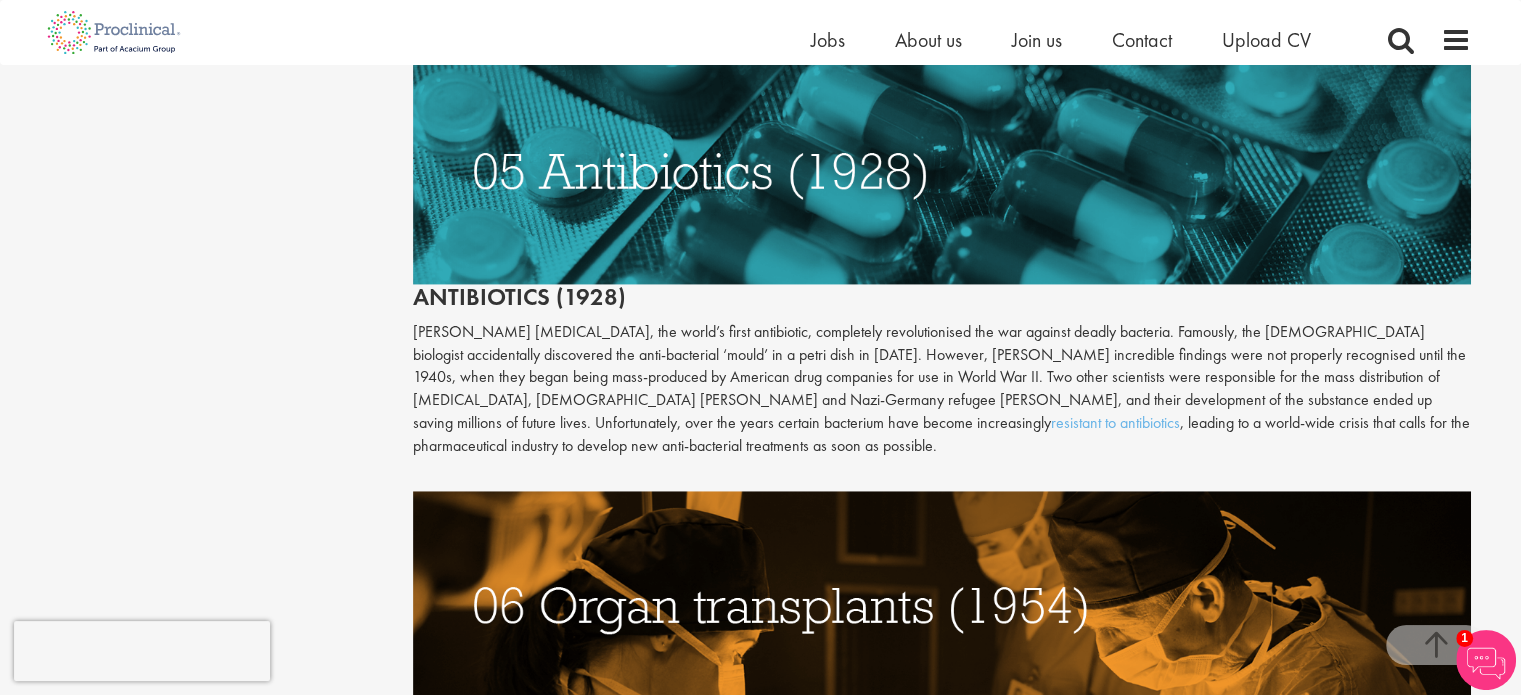 scroll, scrollTop: 2823, scrollLeft: 0, axis: vertical 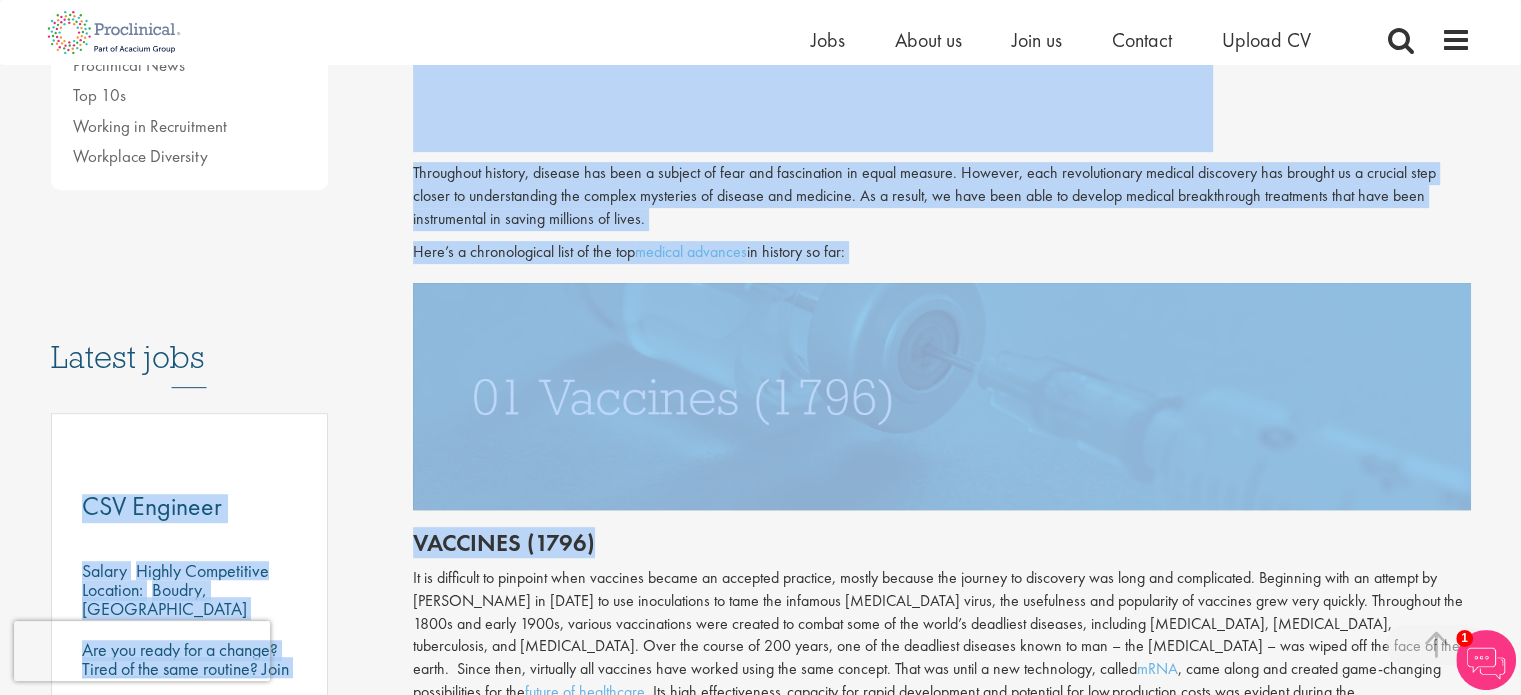 drag, startPoint x: 396, startPoint y: 269, endPoint x: 591, endPoint y: 505, distance: 306.13885 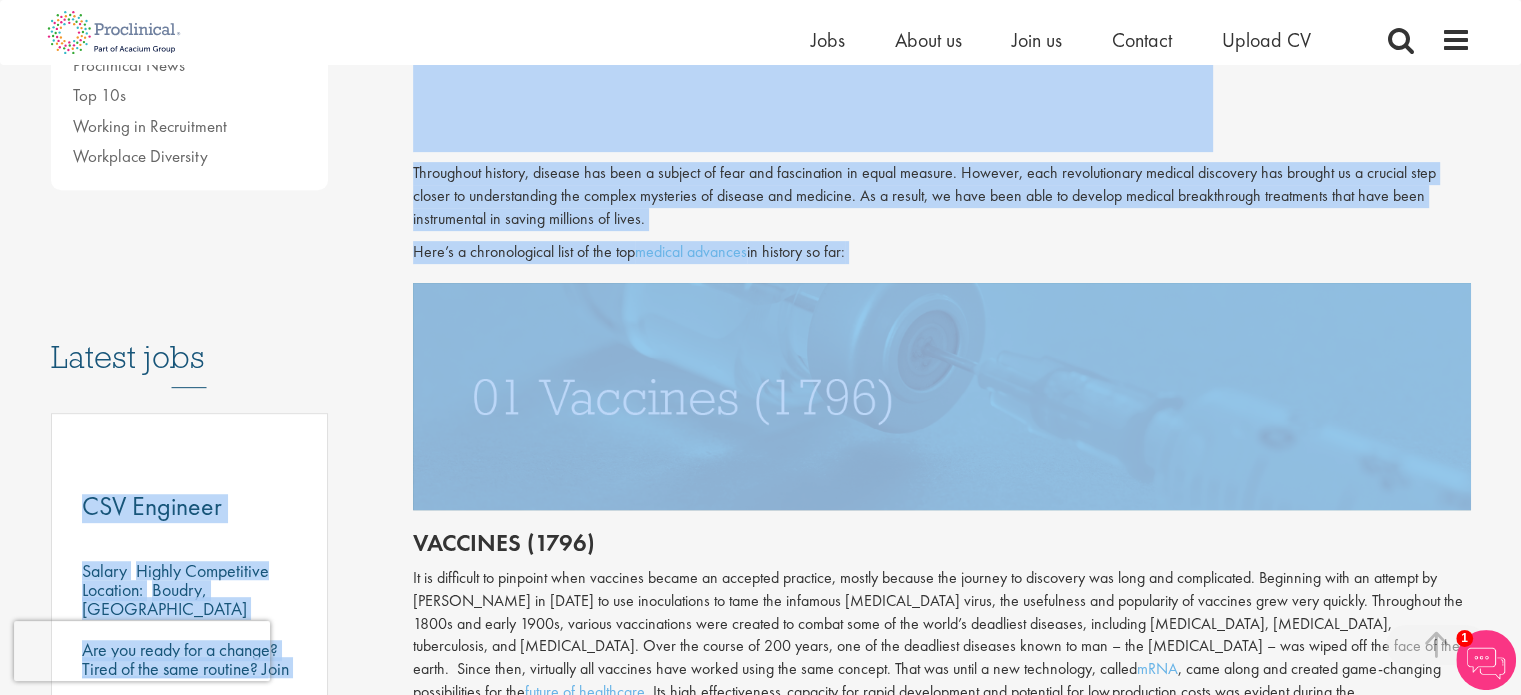 click on "Here’s a chronological list of the top  medical advances  in history so far:" at bounding box center [942, 252] 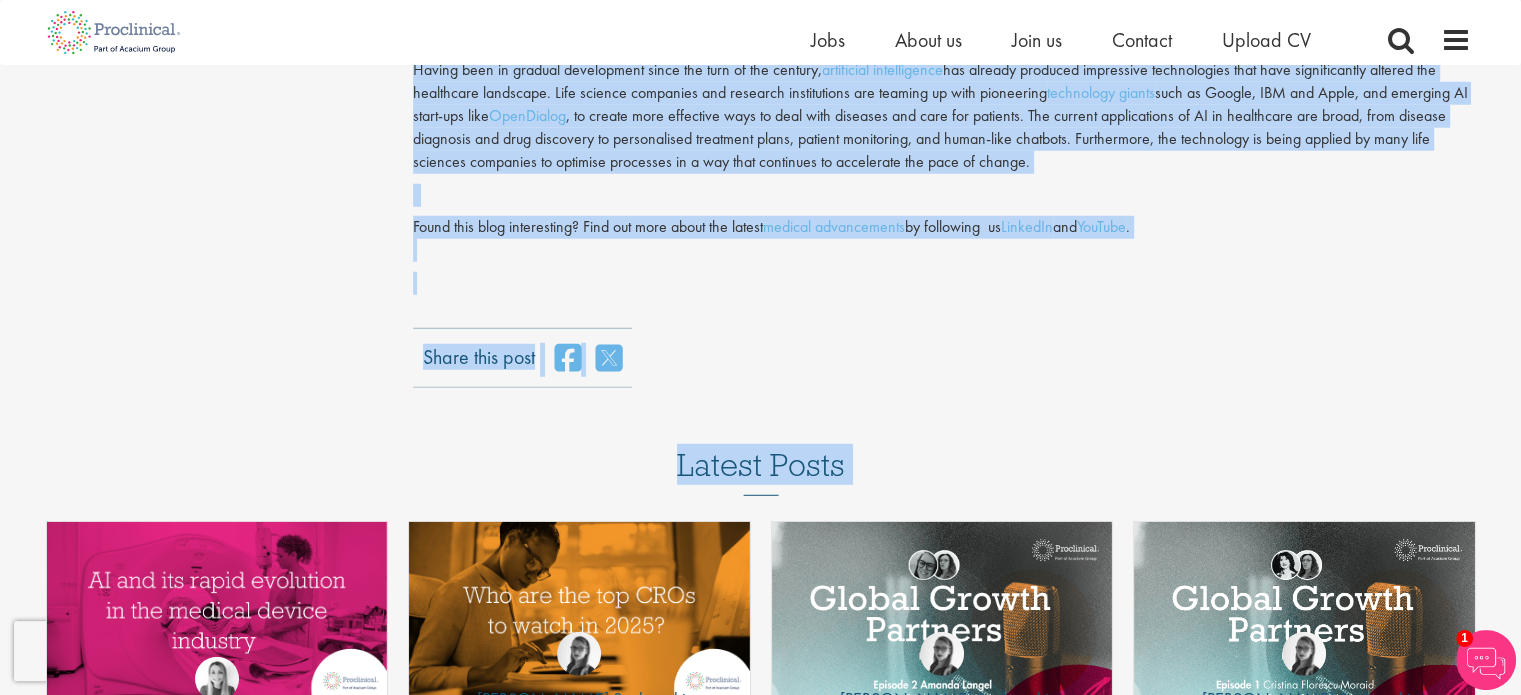 scroll, scrollTop: 5497, scrollLeft: 0, axis: vertical 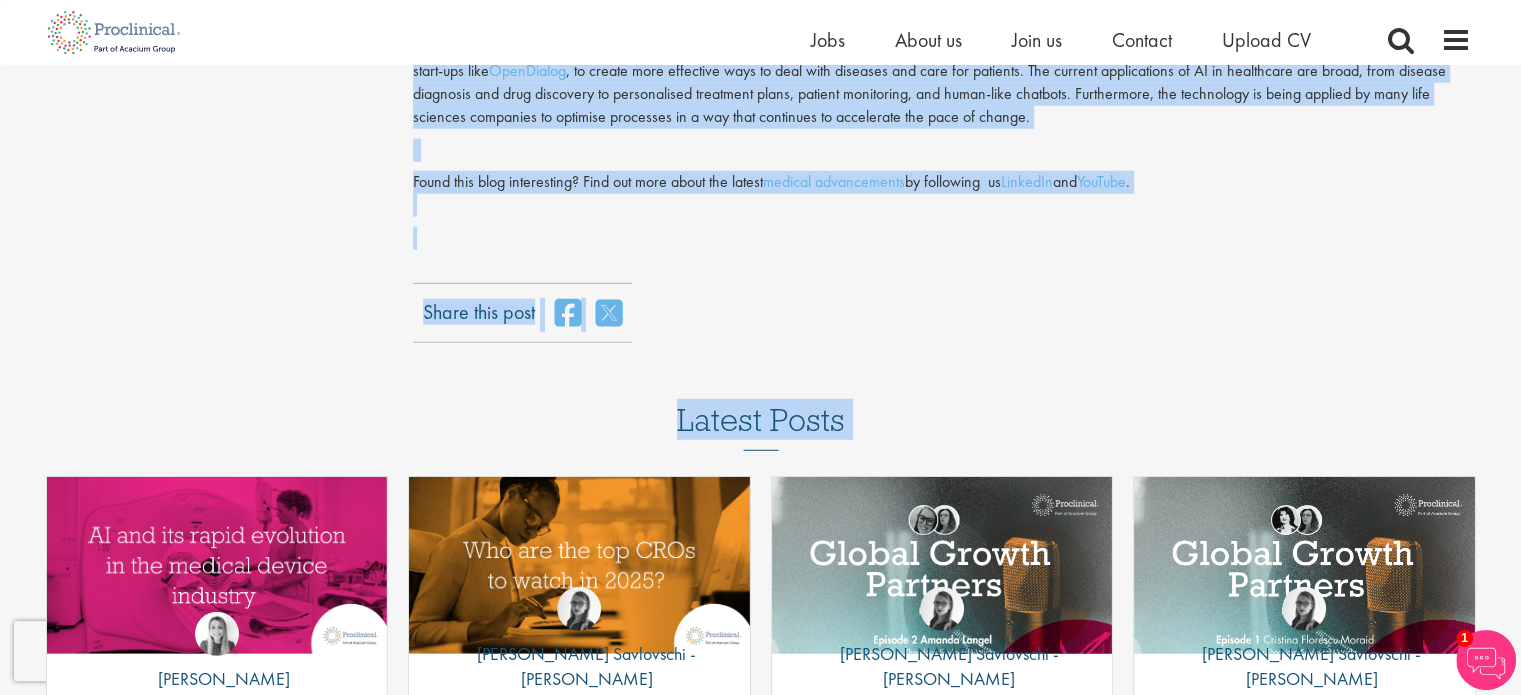 drag, startPoint x: 892, startPoint y: 247, endPoint x: 1332, endPoint y: 146, distance: 451.44324 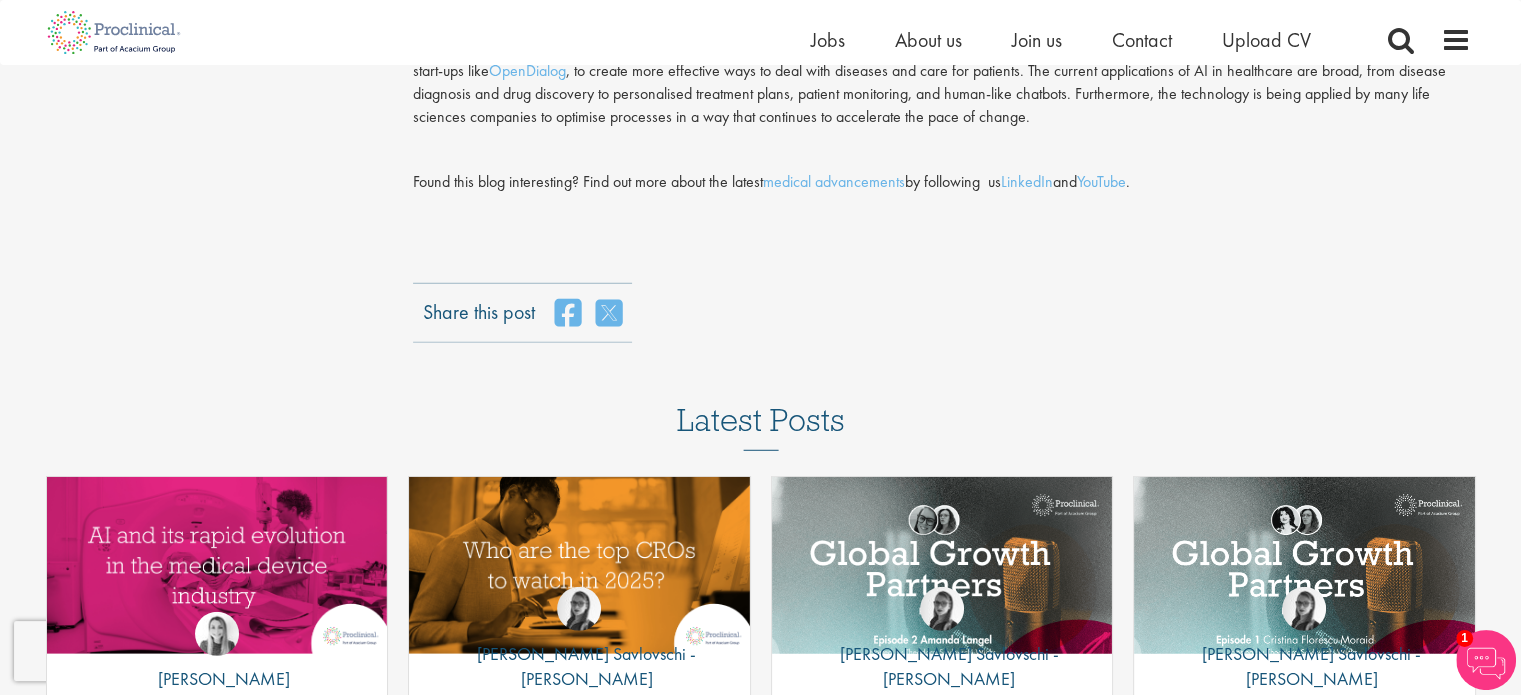 click on "You are here:
Home
>
The top 10 medical advances in history
Content types
Quizzes
Blogs
Guidebooks
Videos
Infographics
Case studies
Press releases
Tags
Career Advice" at bounding box center (760, -1558) 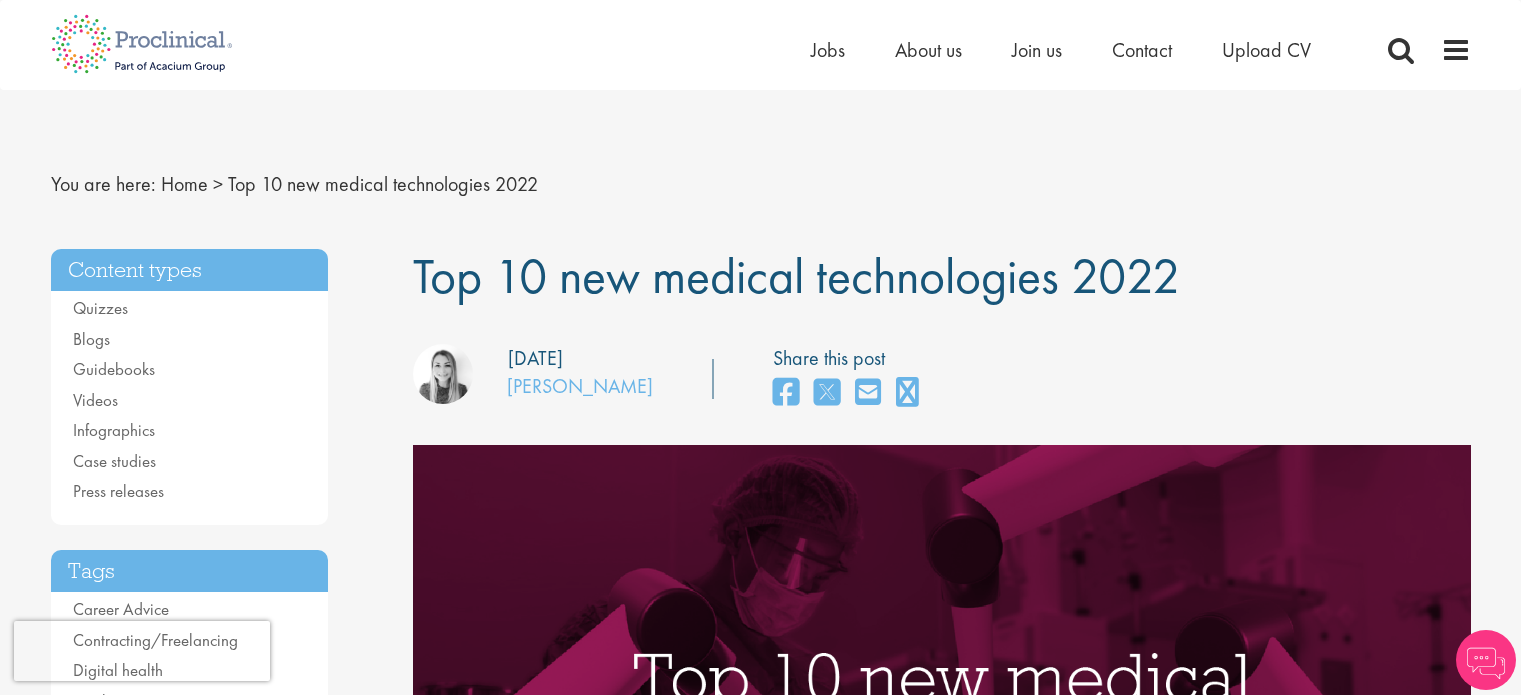 scroll, scrollTop: 0, scrollLeft: 0, axis: both 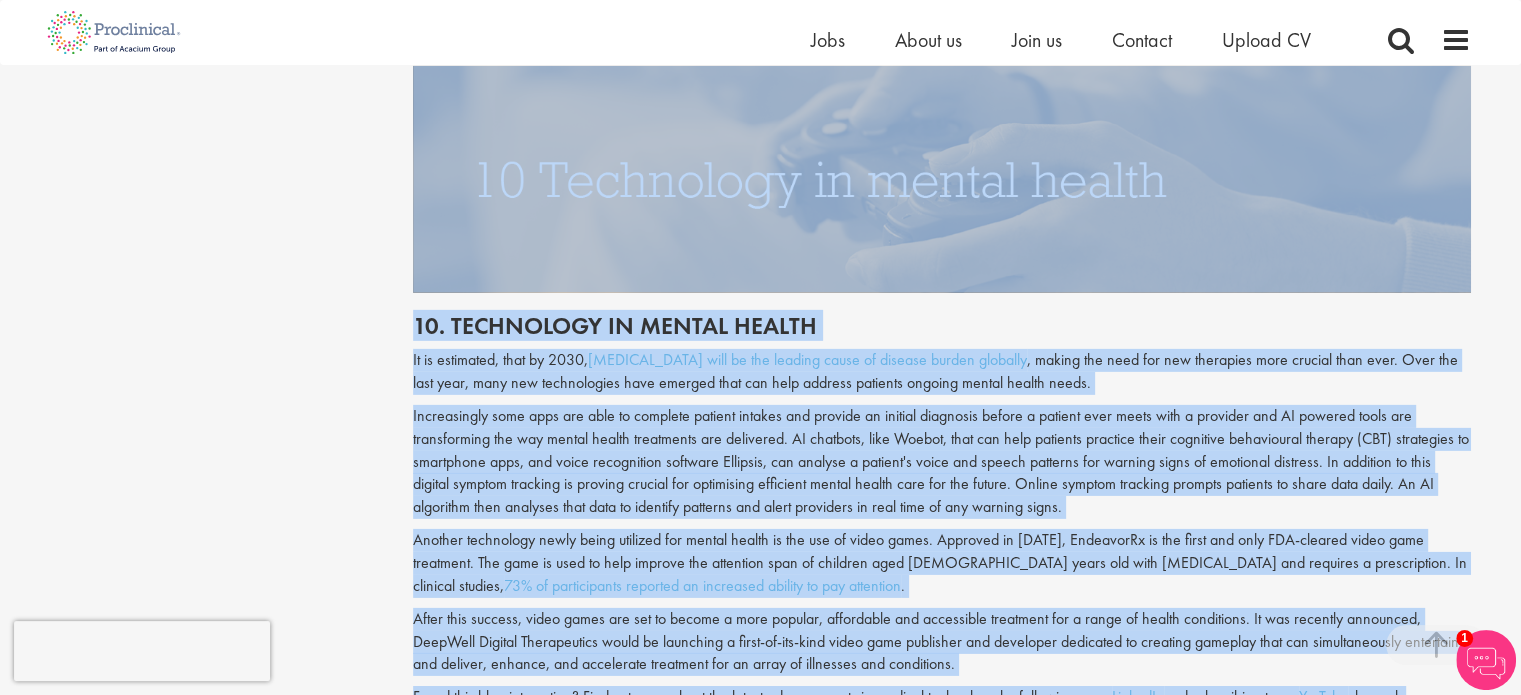 drag, startPoint x: 411, startPoint y: 88, endPoint x: 839, endPoint y: 667, distance: 720.01733 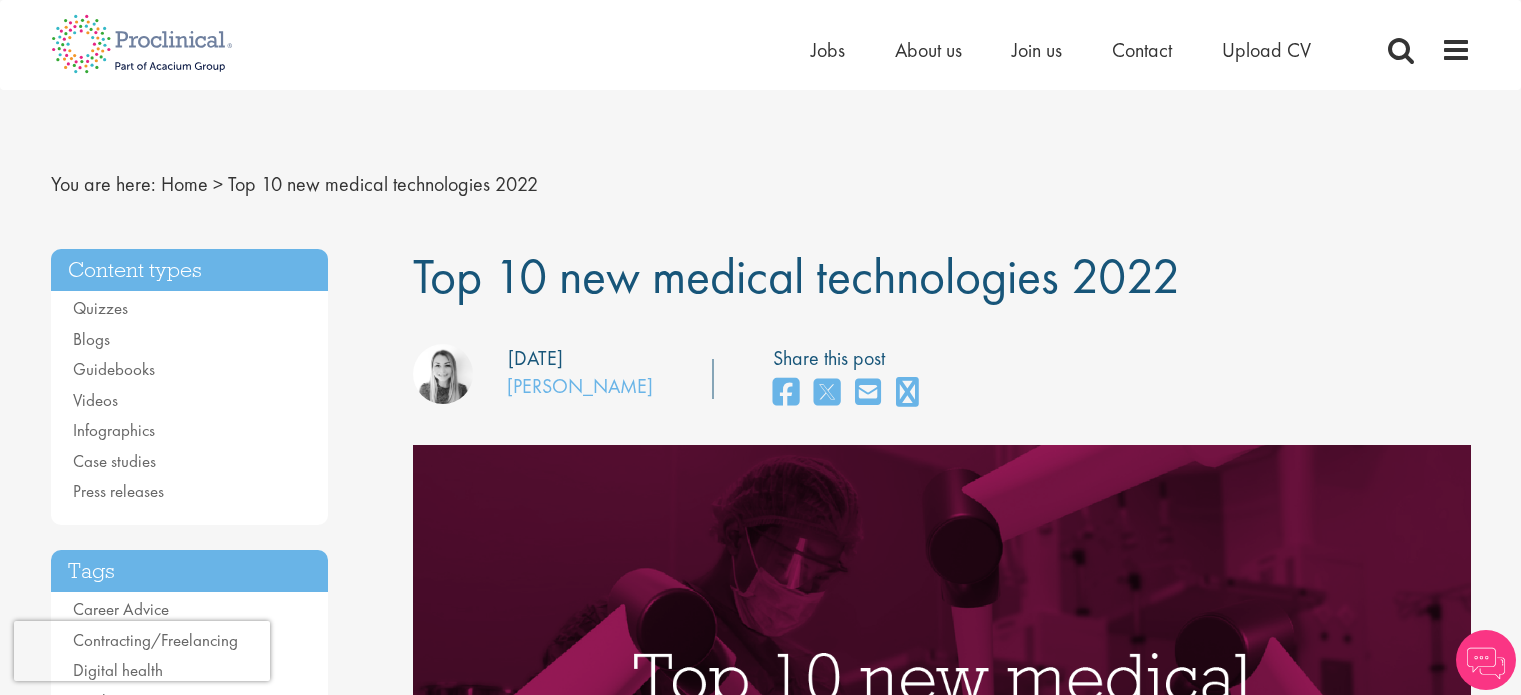scroll, scrollTop: 0, scrollLeft: 0, axis: both 